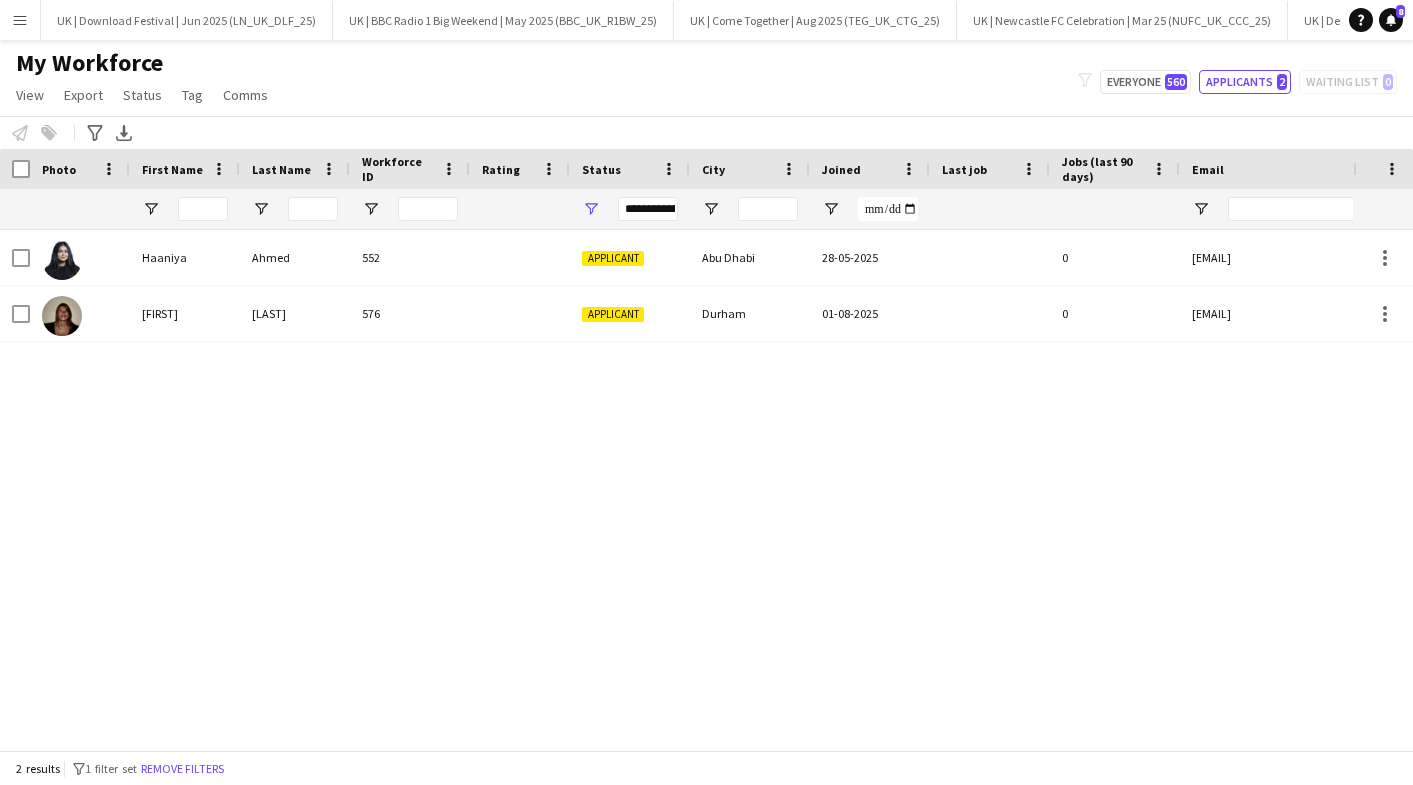 scroll, scrollTop: 0, scrollLeft: 0, axis: both 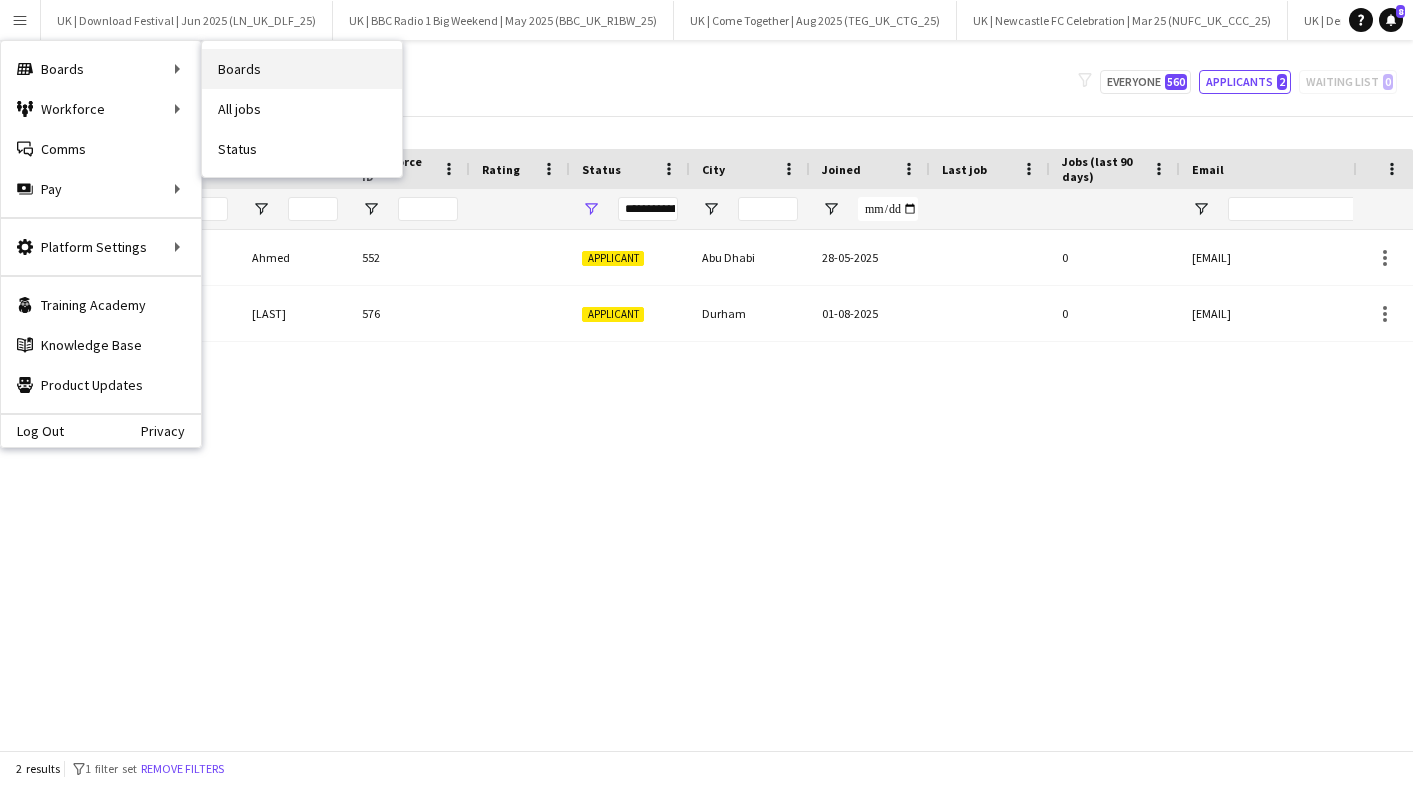 click on "Boards" at bounding box center [302, 69] 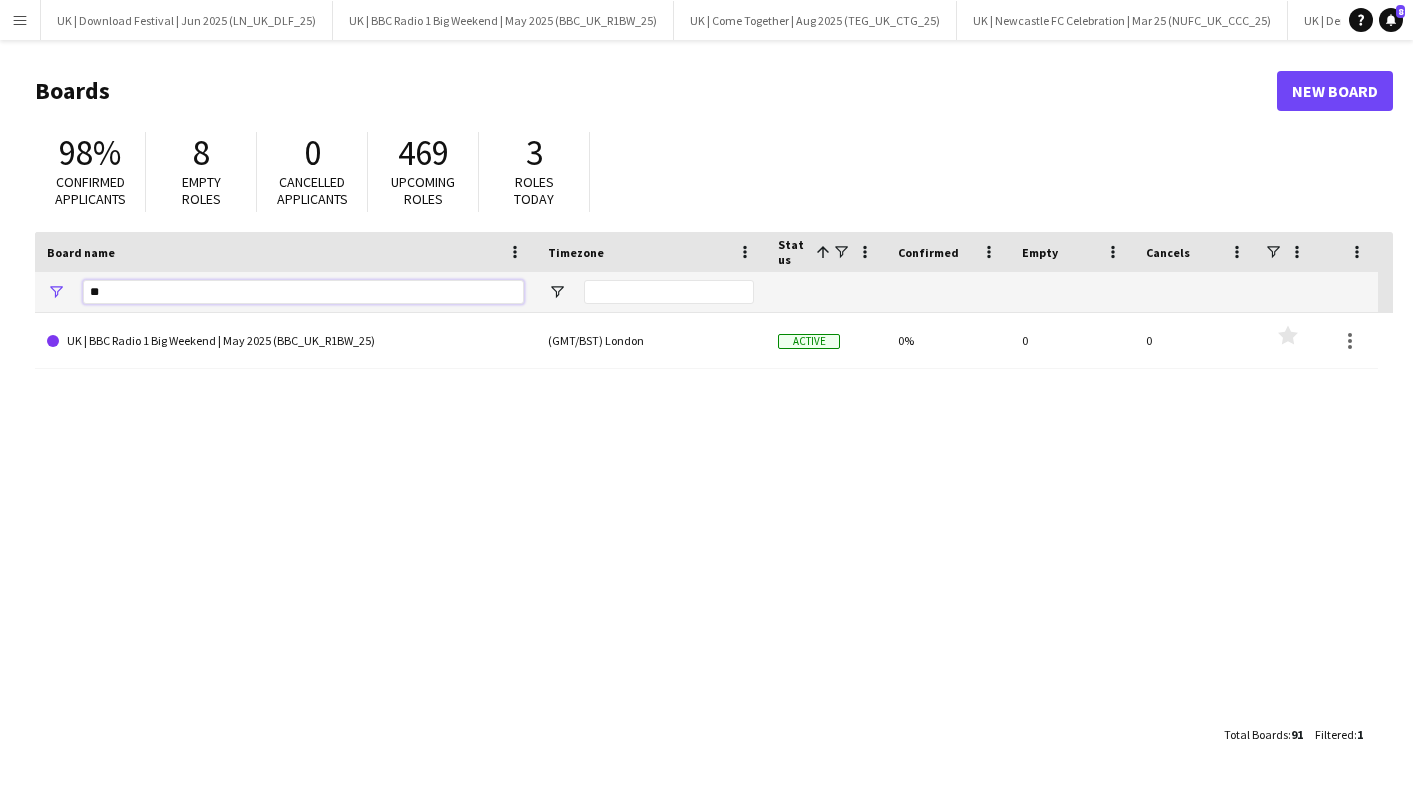 click on "**" at bounding box center [303, 292] 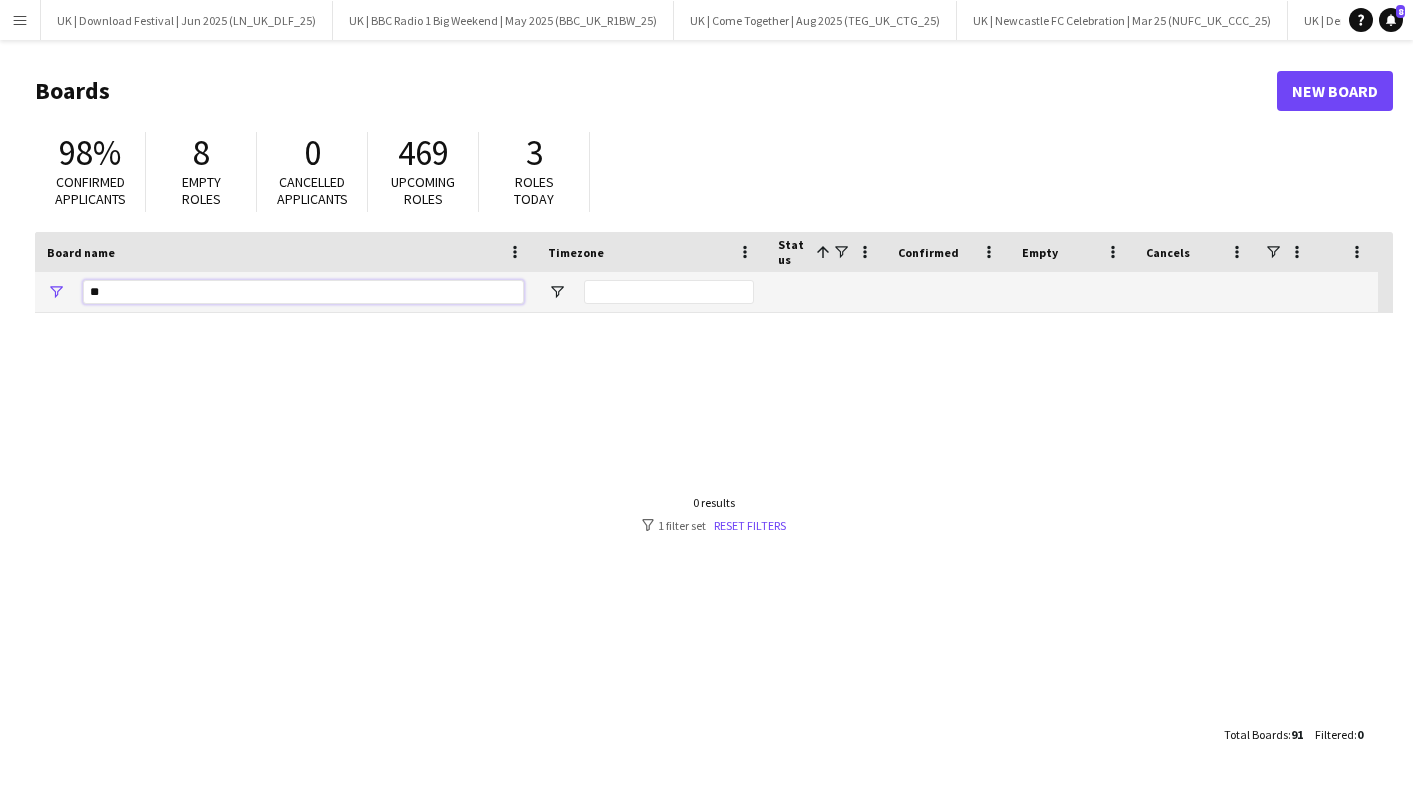 type on "*" 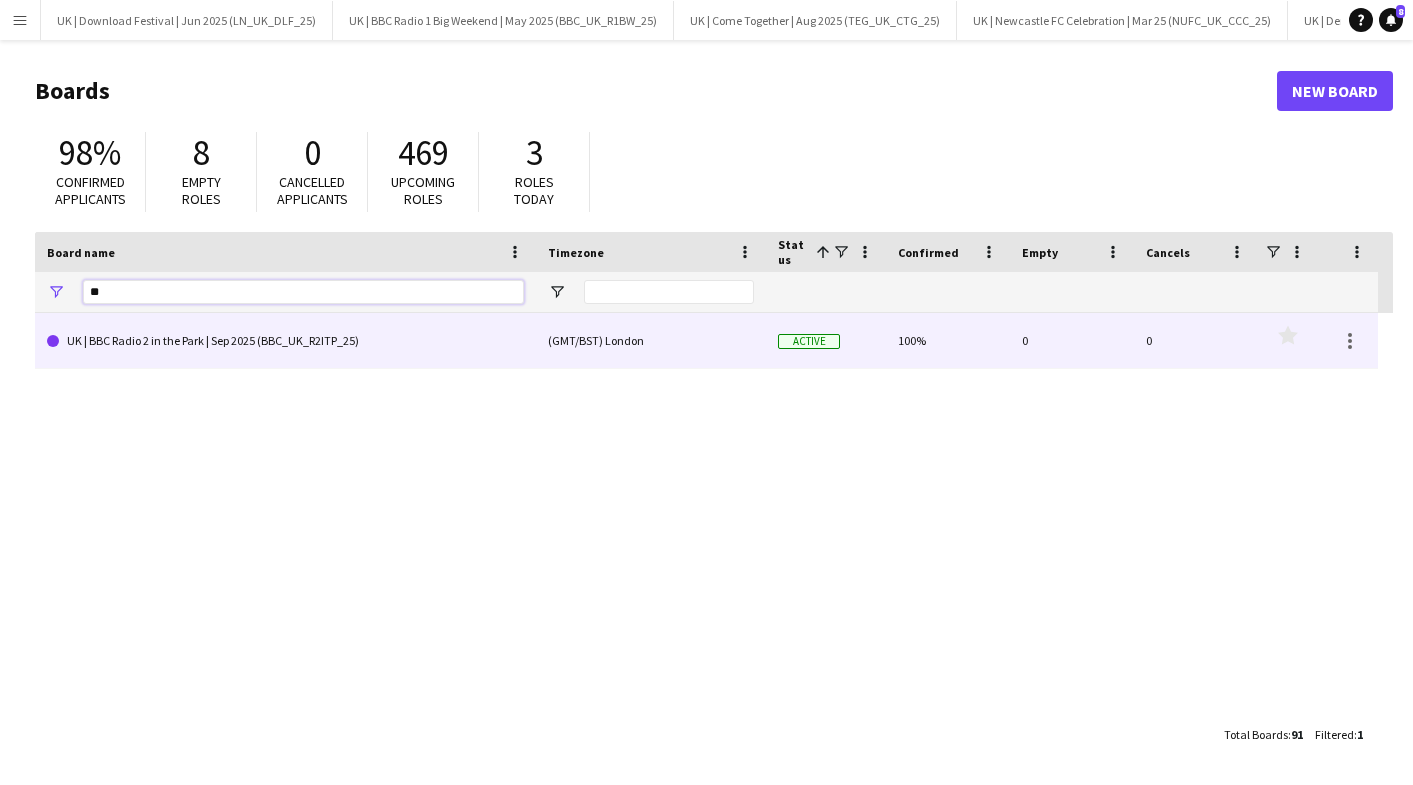 type on "**" 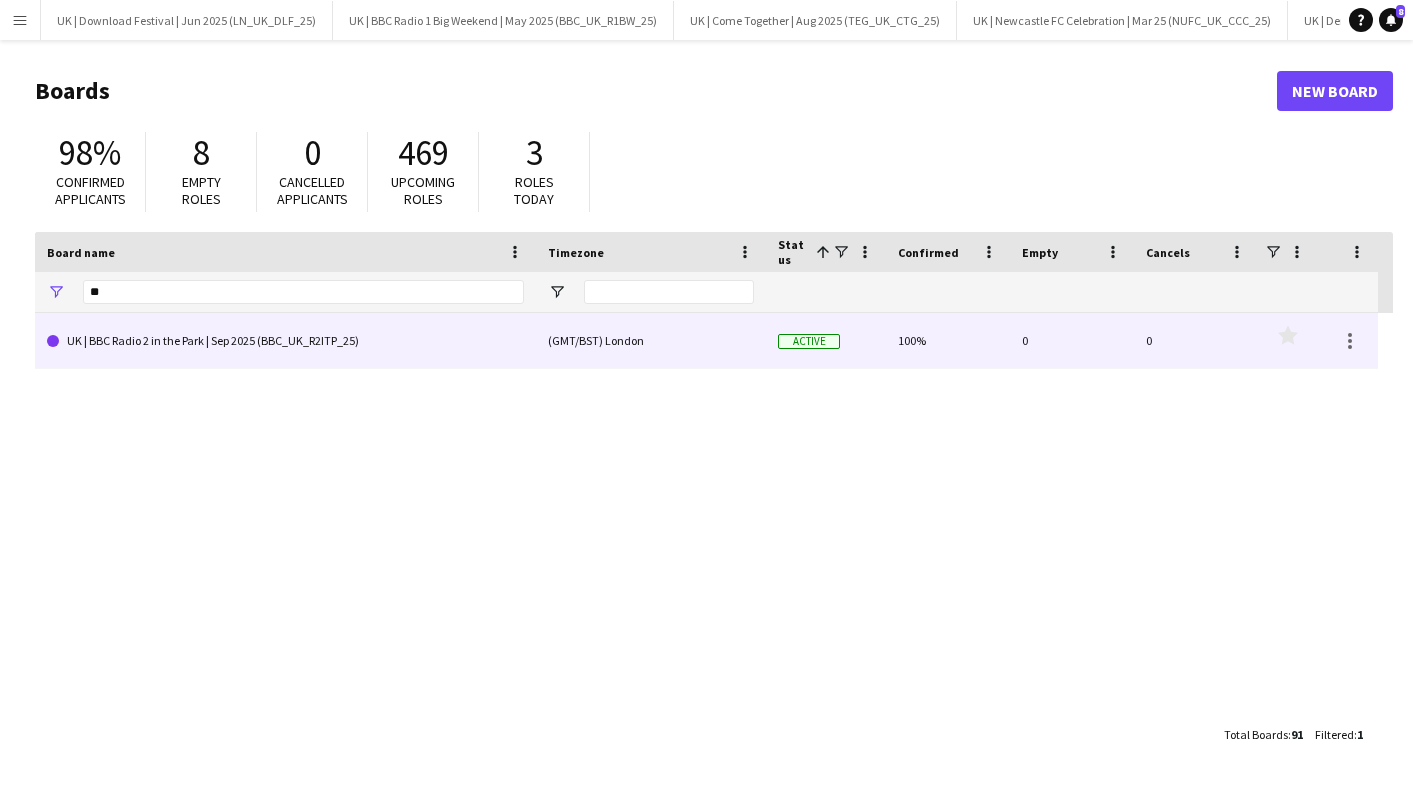 click on "UK | BBC Radio 2 in the Park | Sep 2025 (BBC_UK_R2ITP_25)" 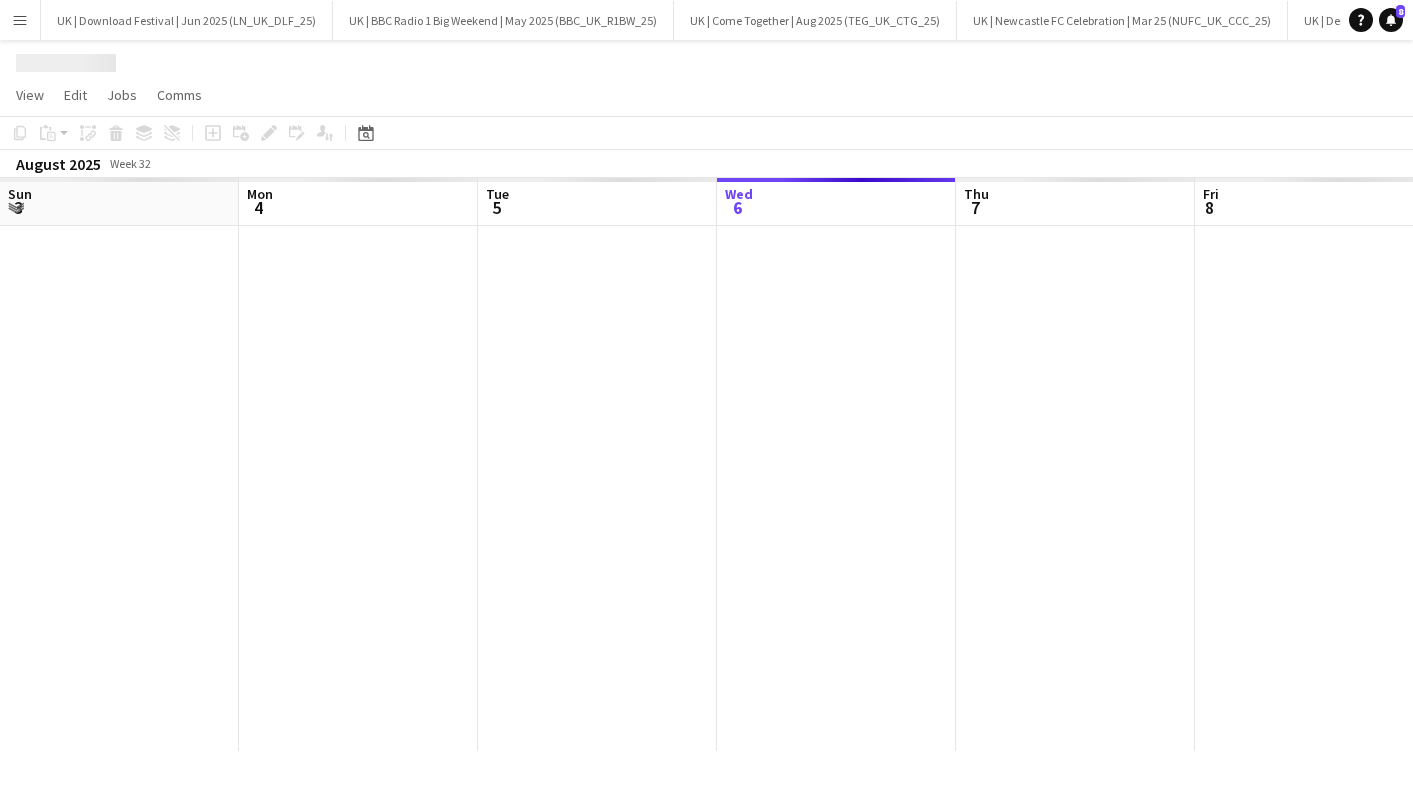 scroll, scrollTop: 0, scrollLeft: 478, axis: horizontal 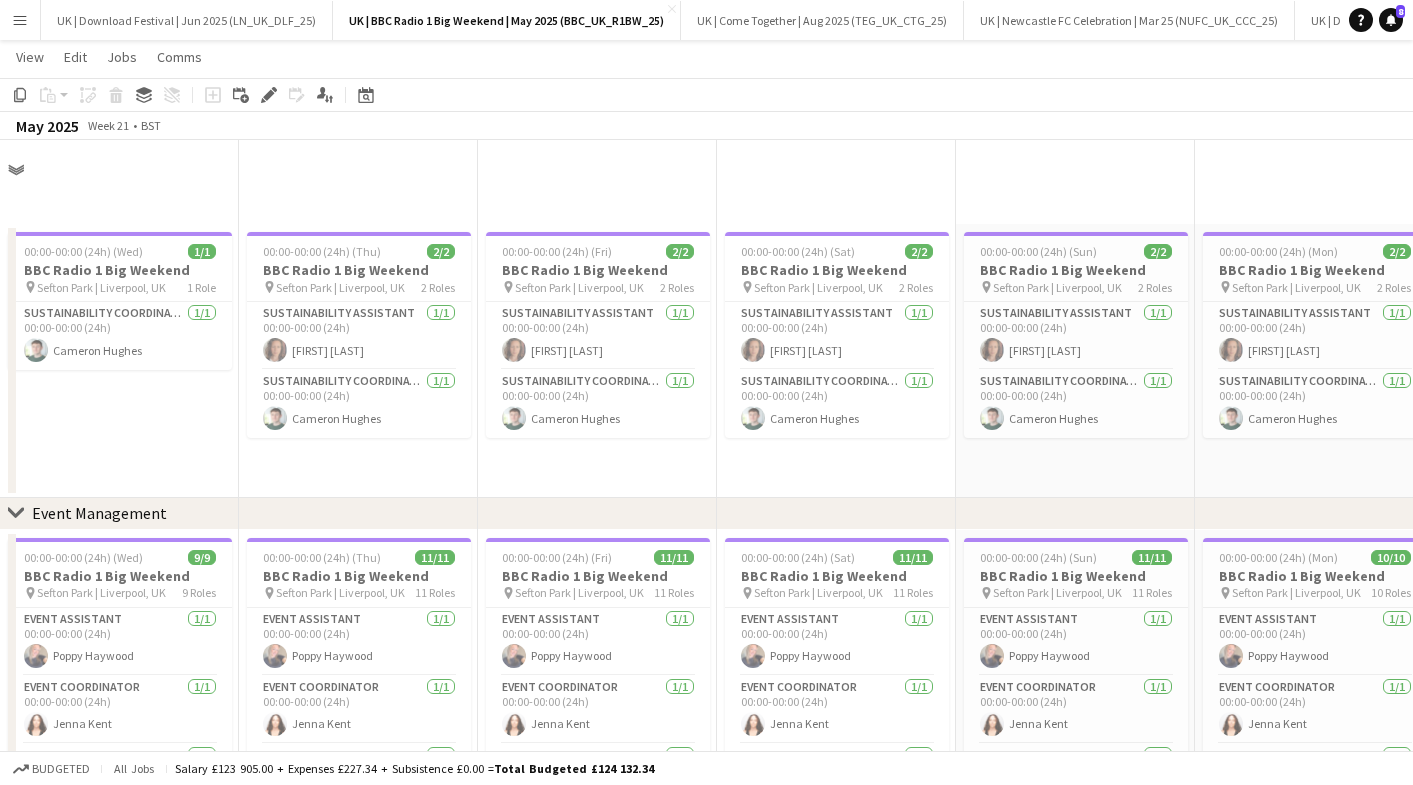 click on "Menu" at bounding box center [20, 20] 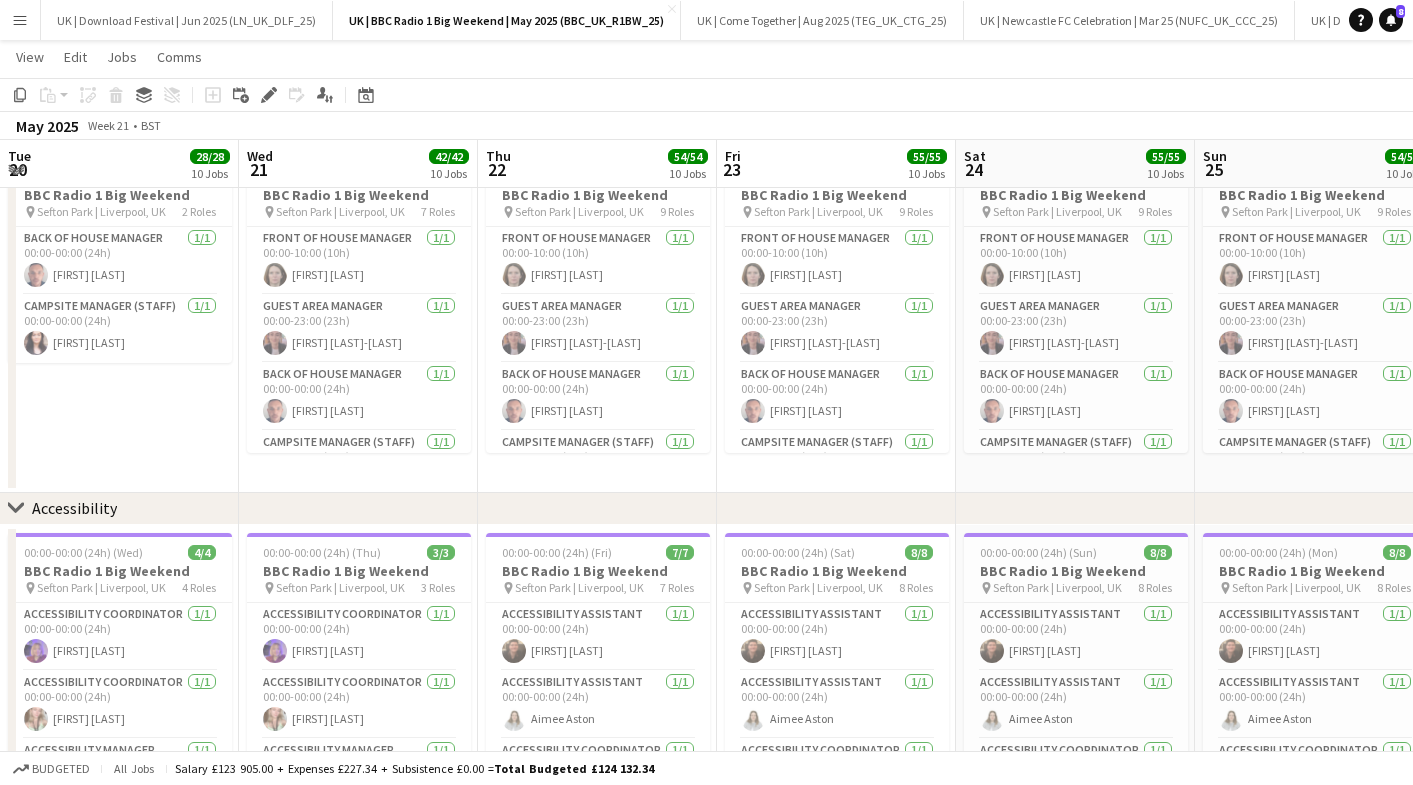 scroll, scrollTop: 0, scrollLeft: 0, axis: both 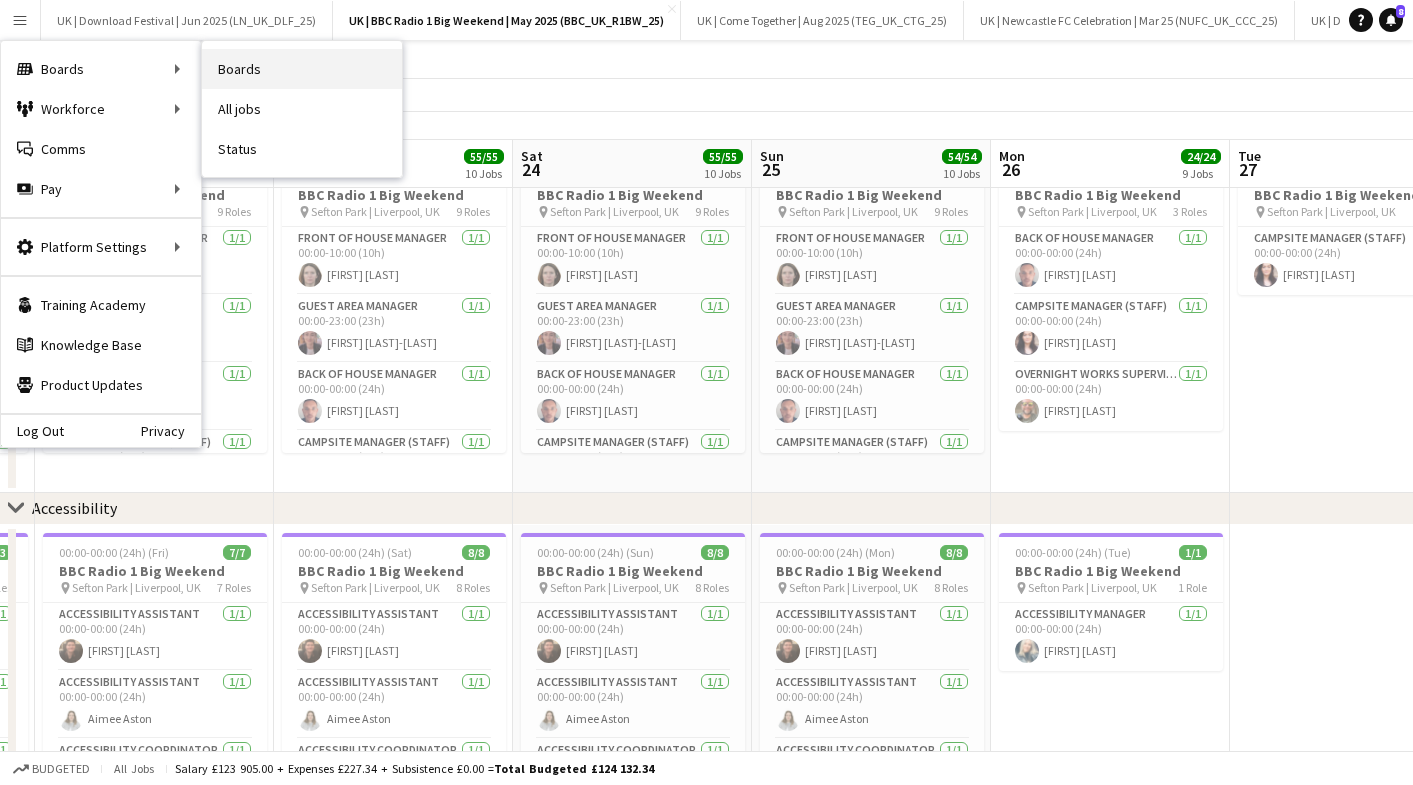 click on "Boards" at bounding box center (302, 69) 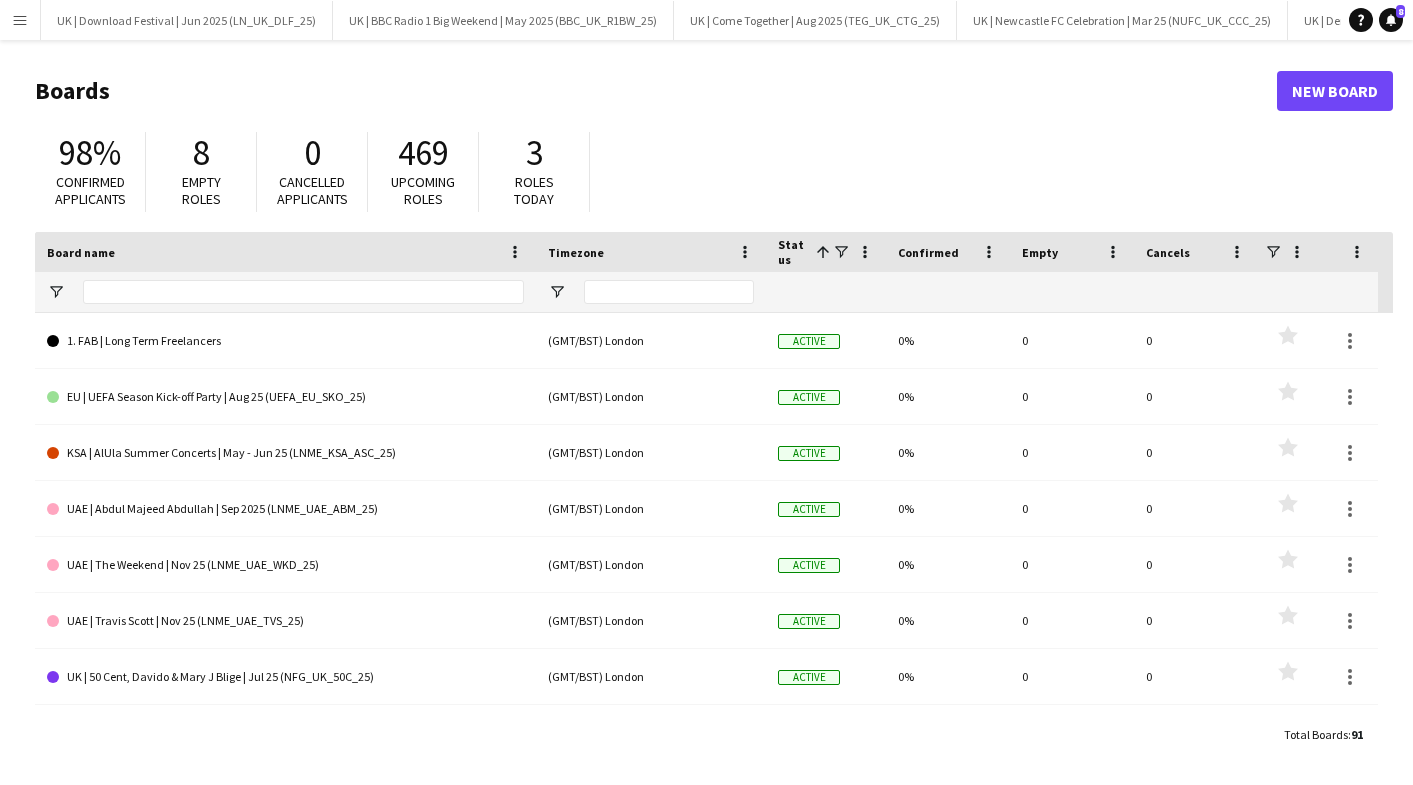 scroll, scrollTop: 0, scrollLeft: 0, axis: both 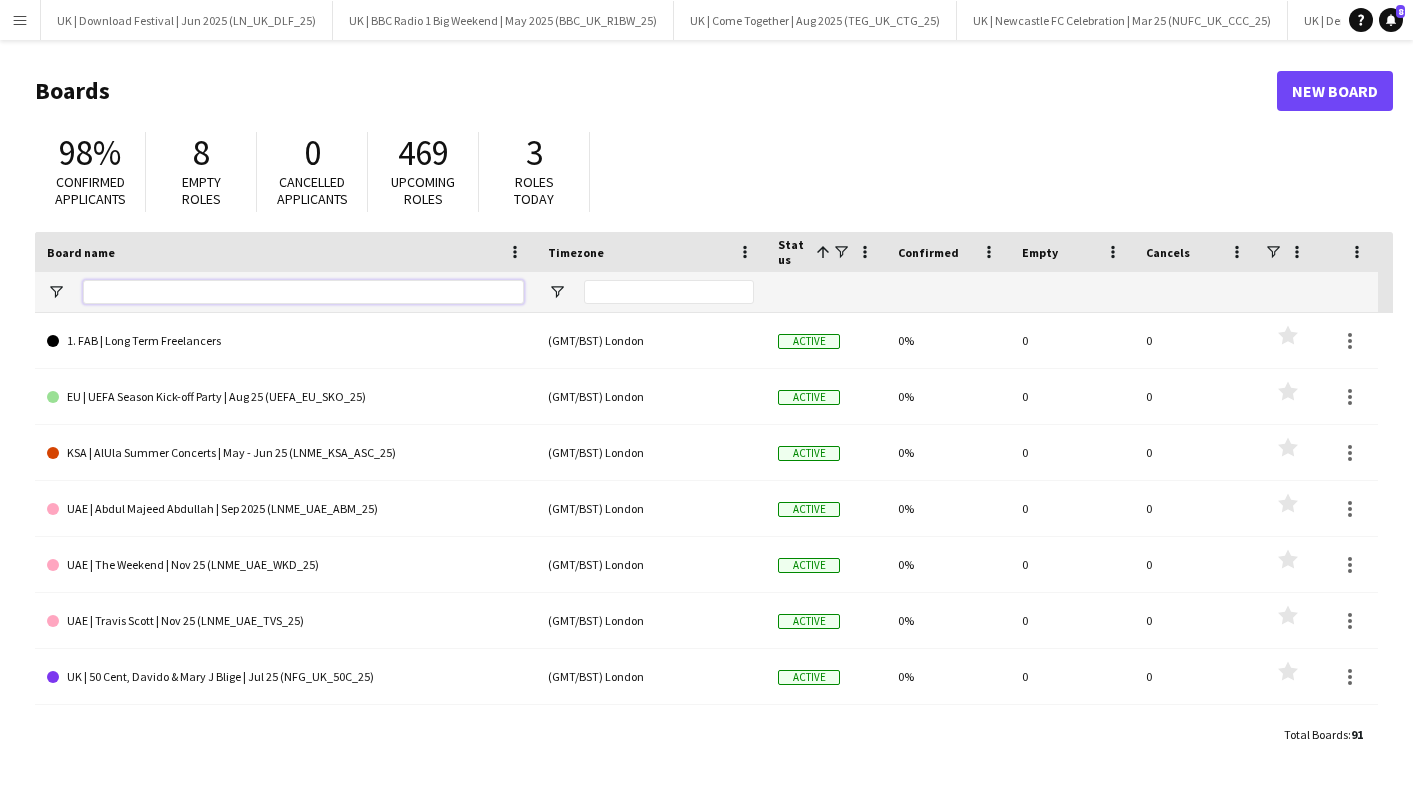 click at bounding box center [303, 292] 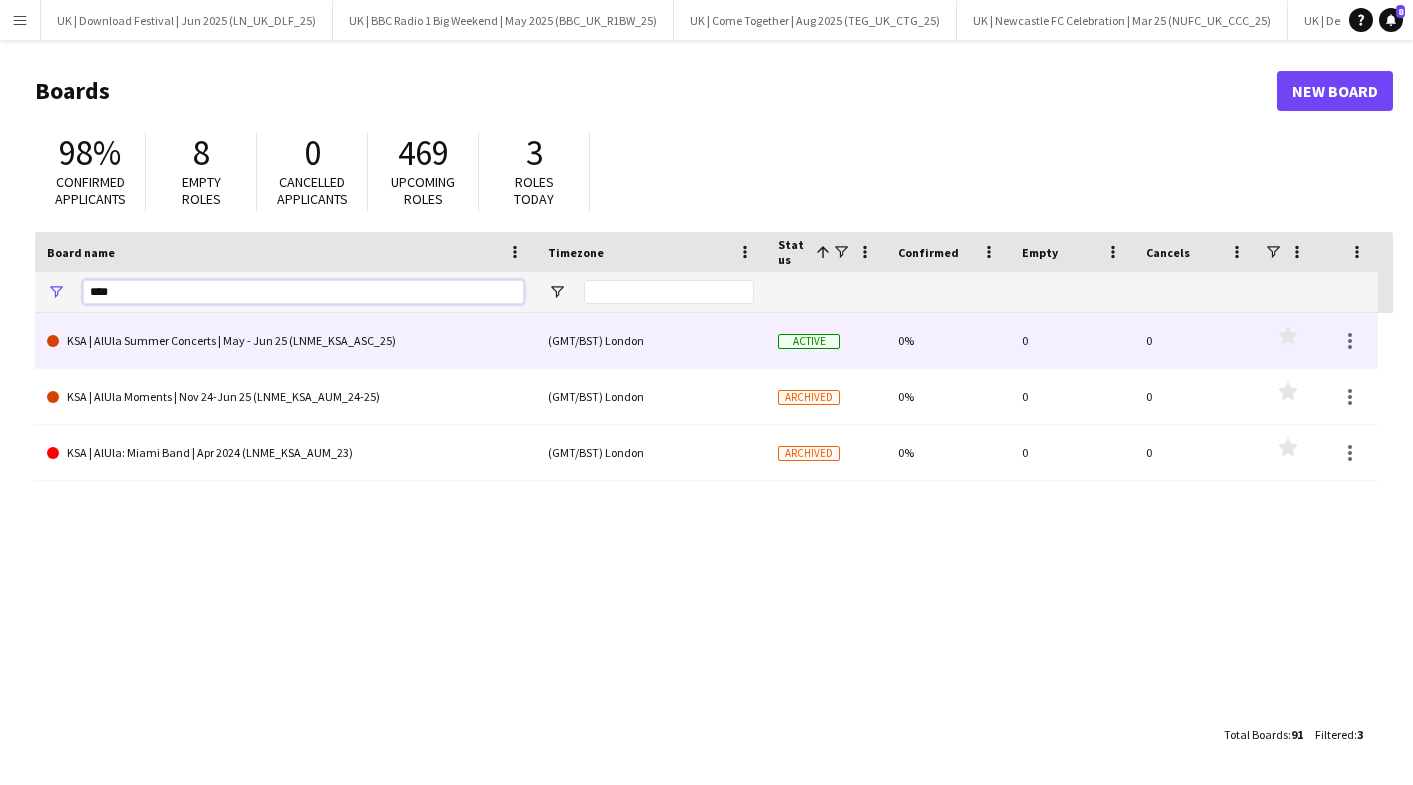 type on "****" 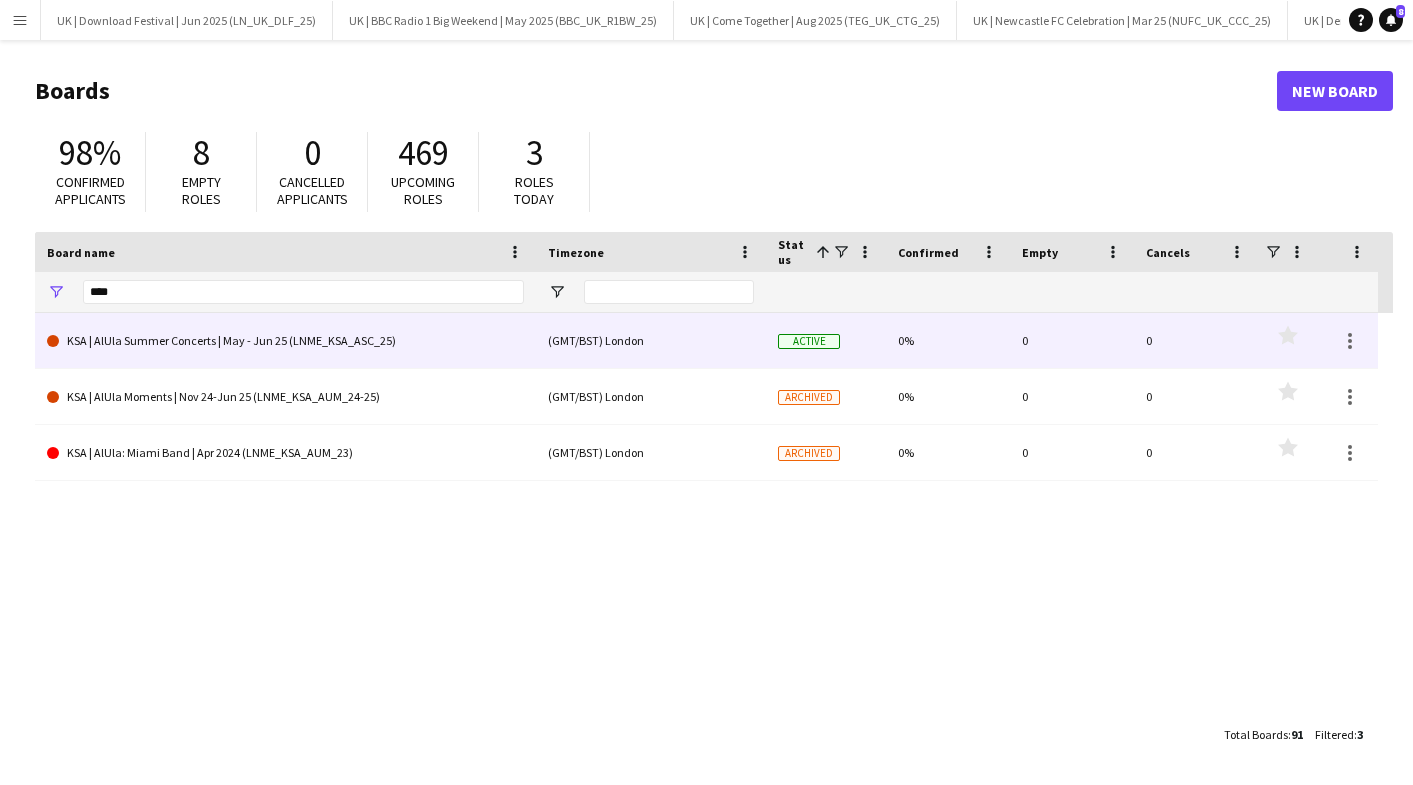 click on "KSA | AlUla Summer Concerts | May - Jun 25 (LNME_KSA_ASC_25)" 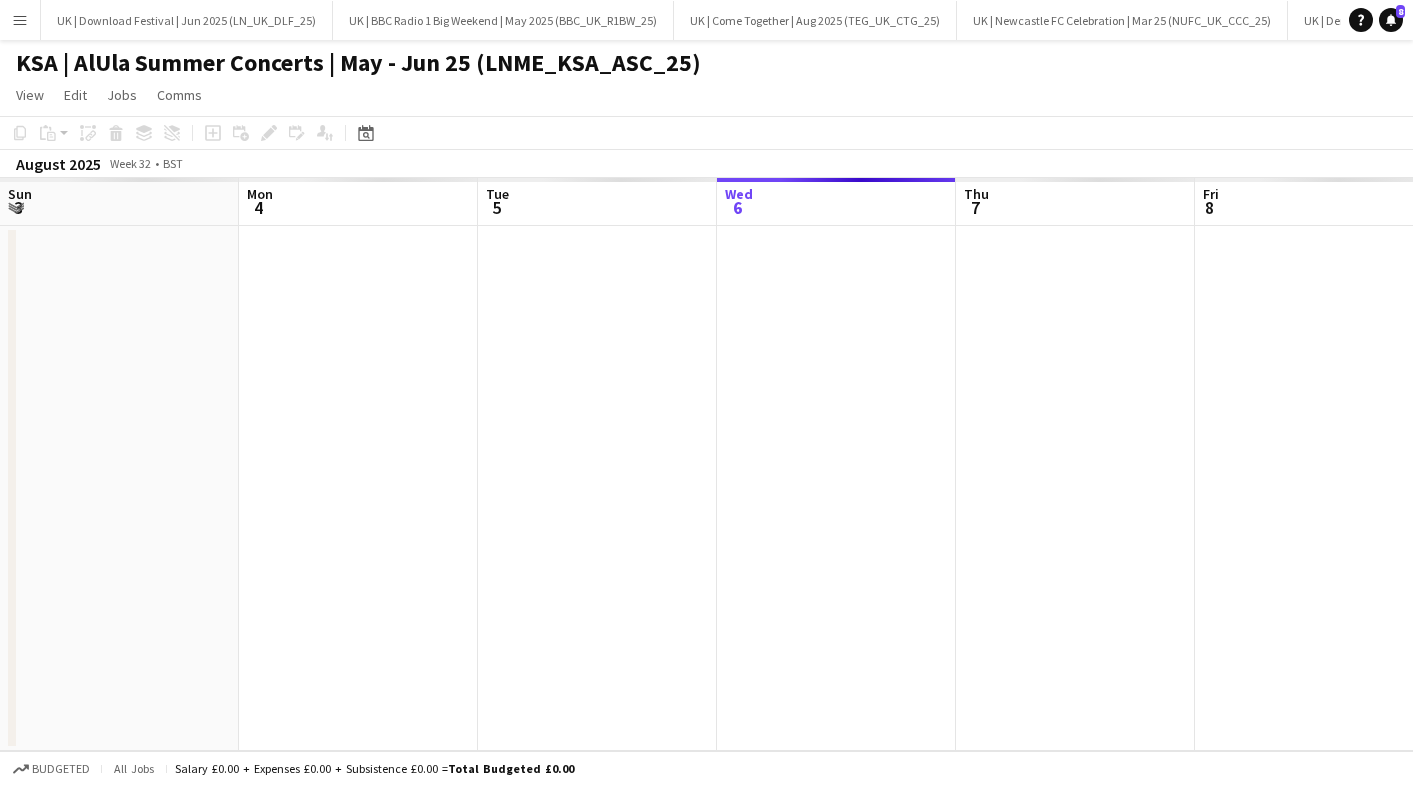 scroll, scrollTop: 0, scrollLeft: 539, axis: horizontal 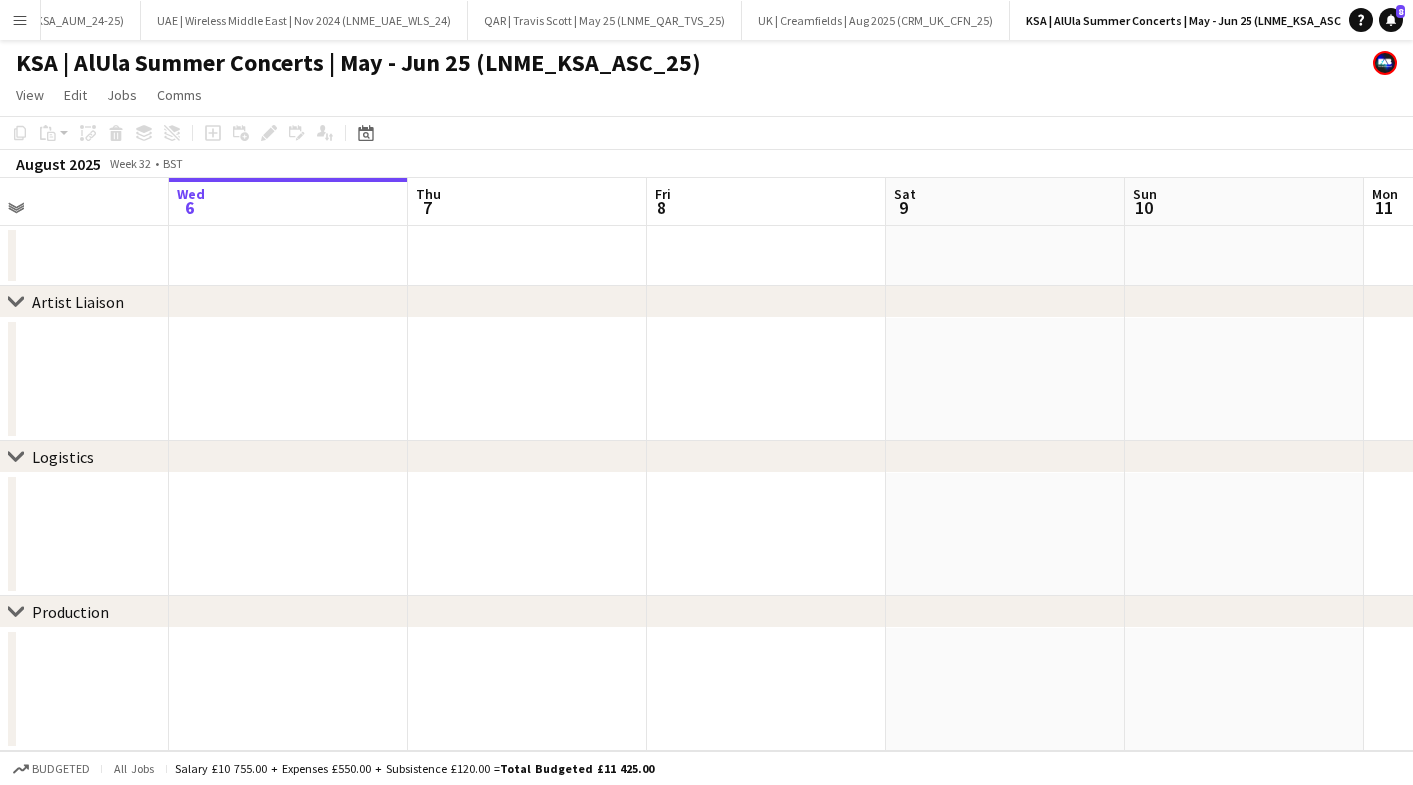 click at bounding box center (527, 379) 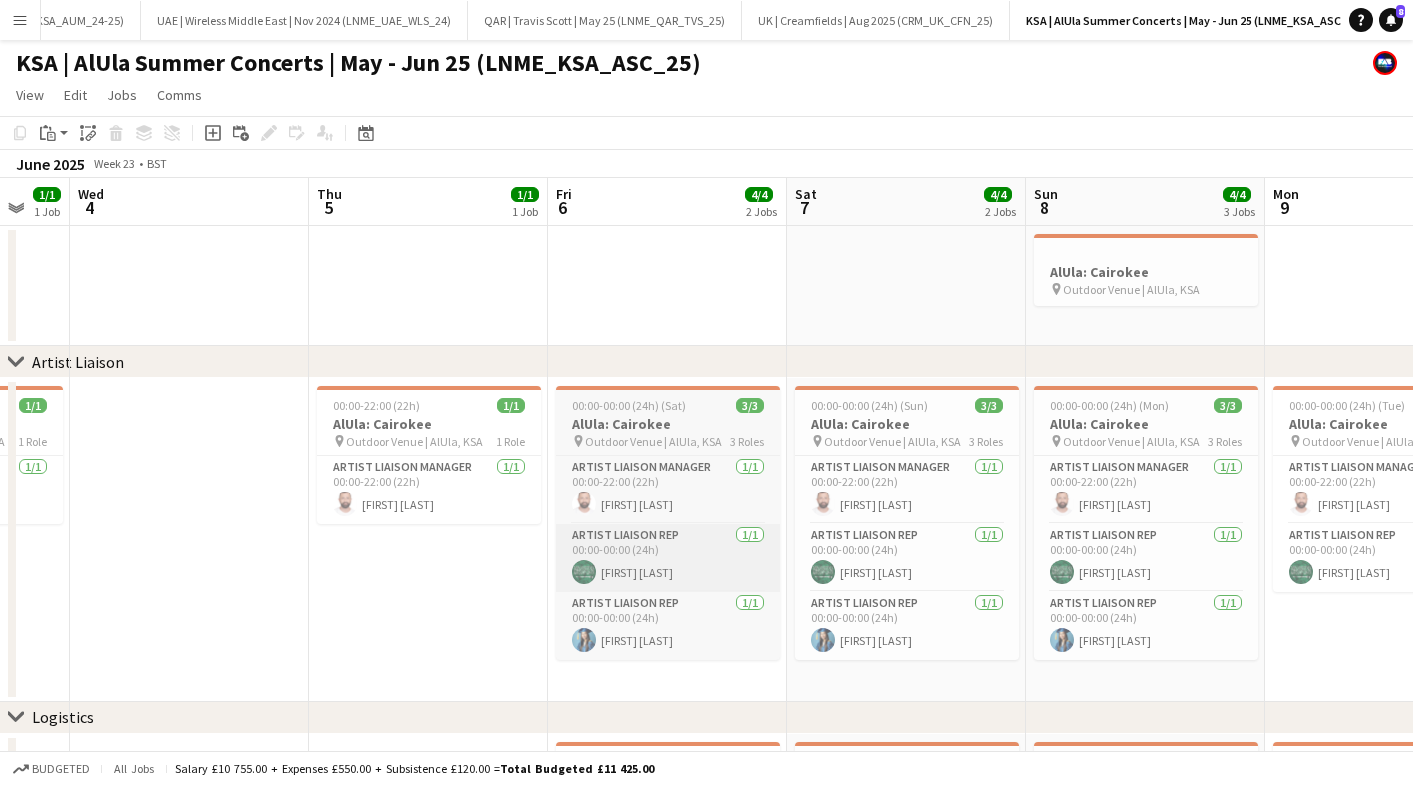 scroll, scrollTop: 0, scrollLeft: 548, axis: horizontal 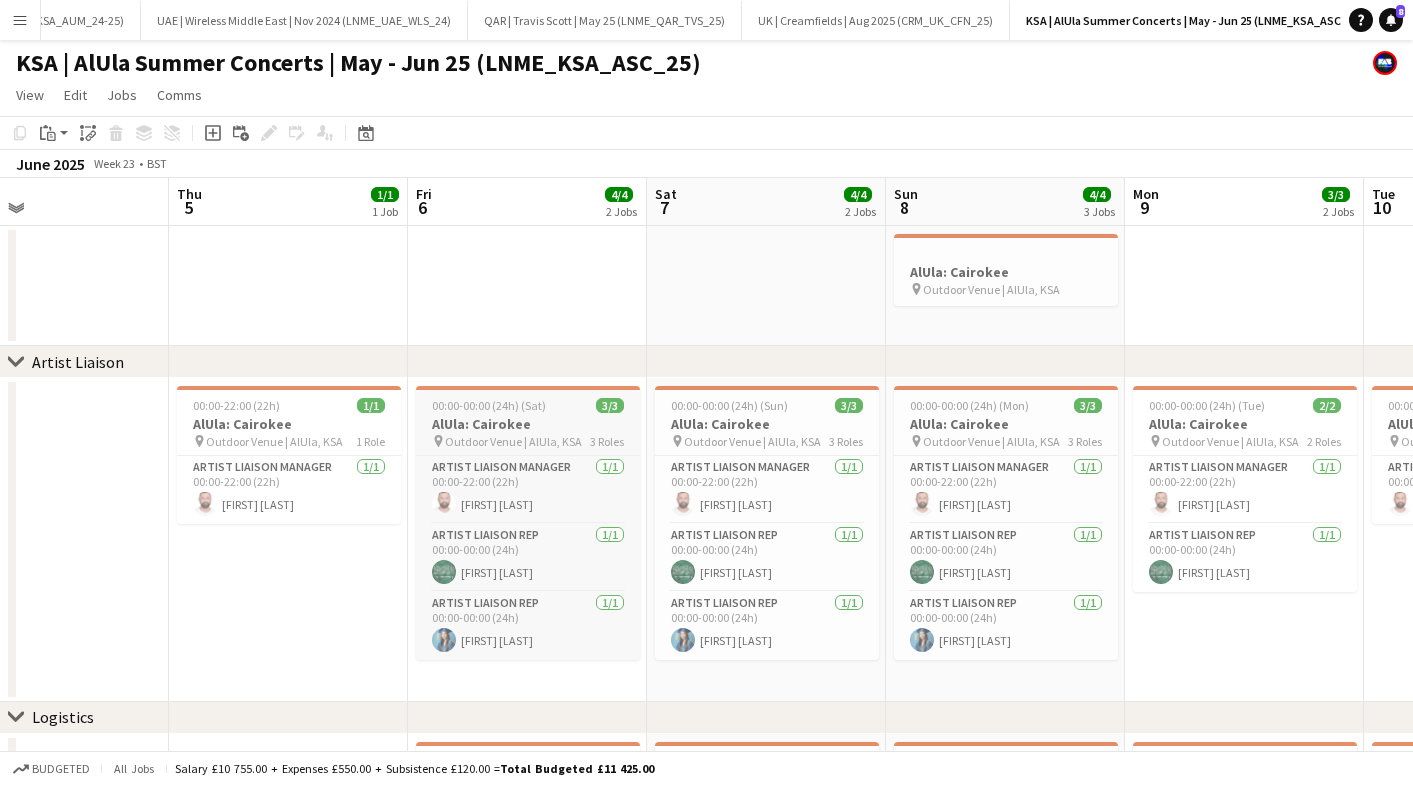 click on "AlUla: Cairokee" at bounding box center [528, 424] 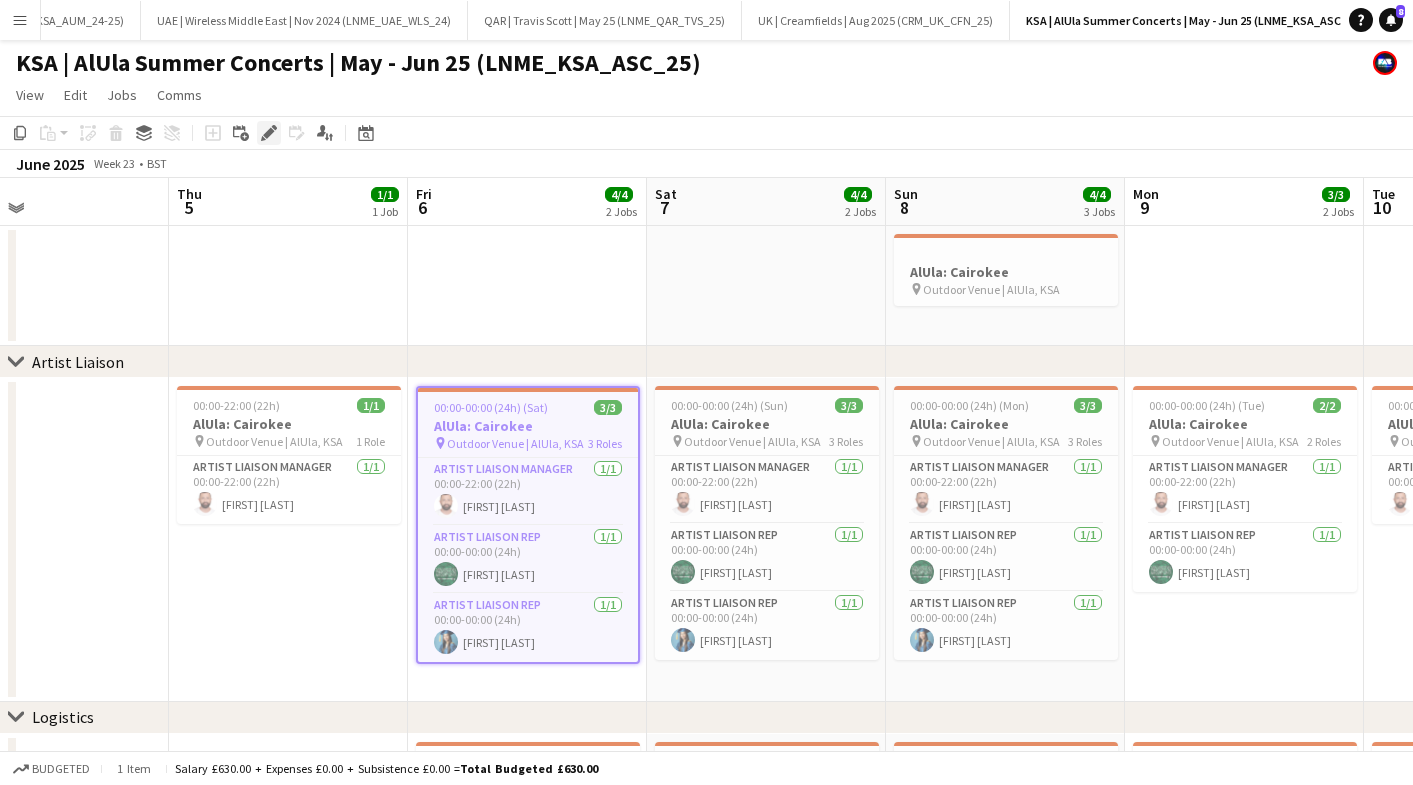 click 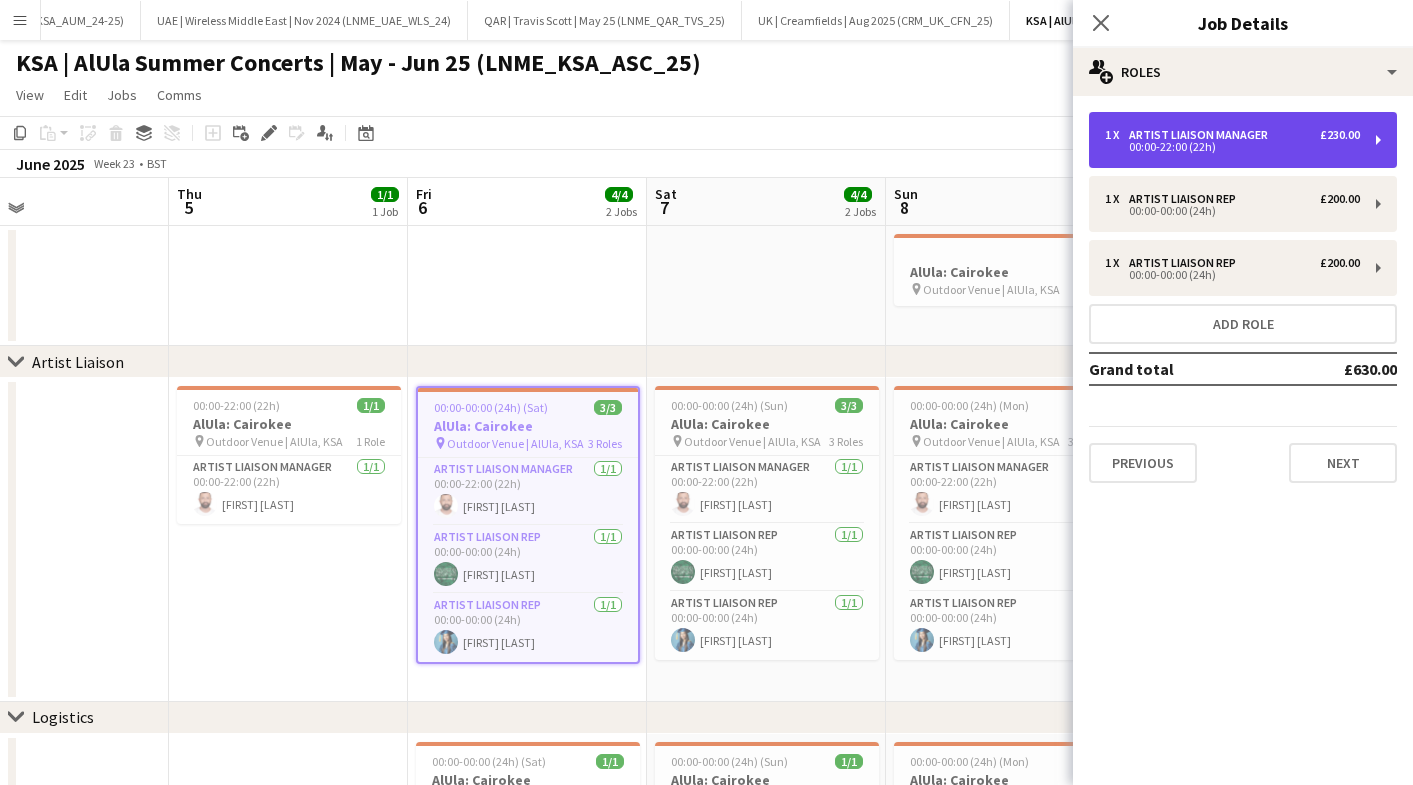 click on "1 x   Artist Liaison Manager   [PRICE]   [TIME]-[TIME] ([DURATION])" at bounding box center [1243, 140] 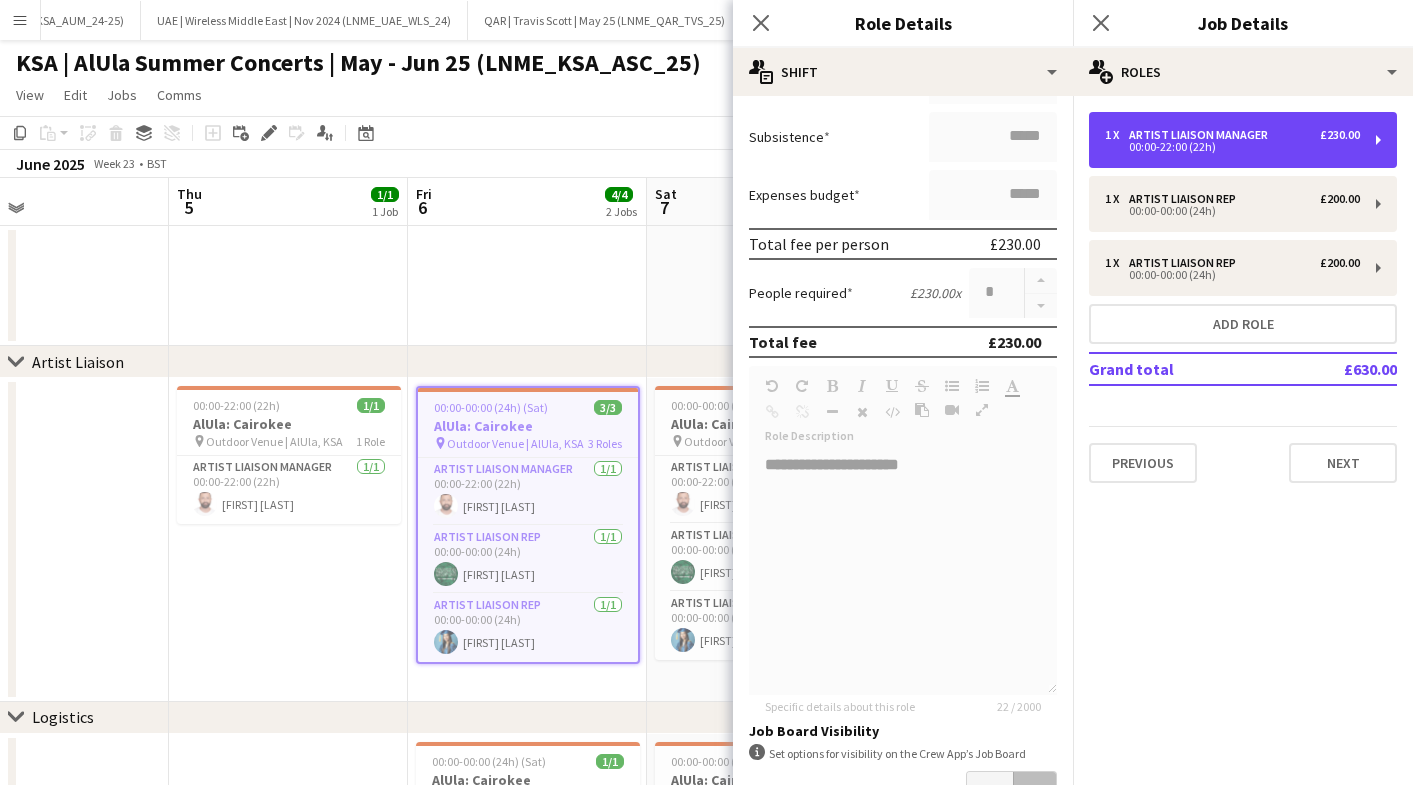 scroll, scrollTop: 322, scrollLeft: 0, axis: vertical 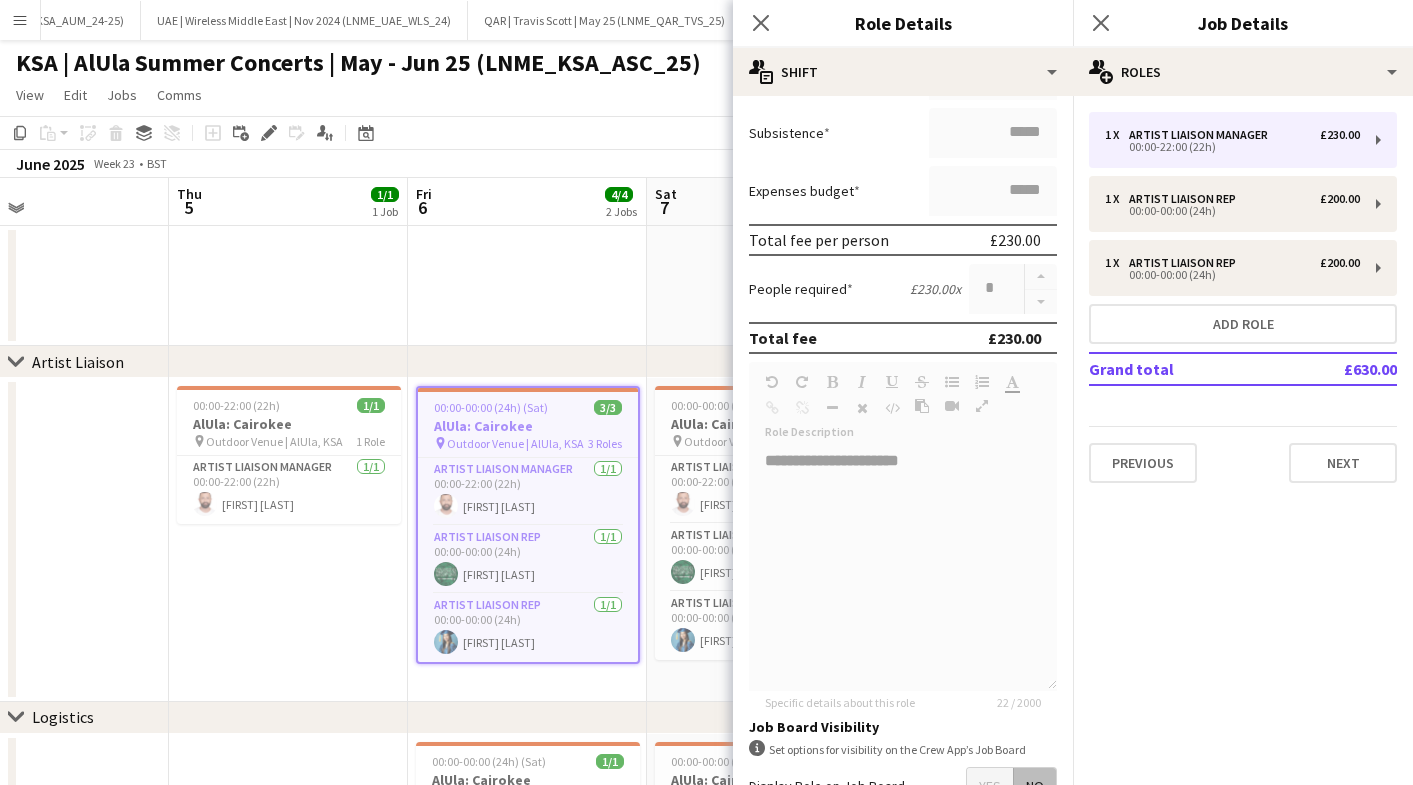 click on "Menu" at bounding box center (20, 20) 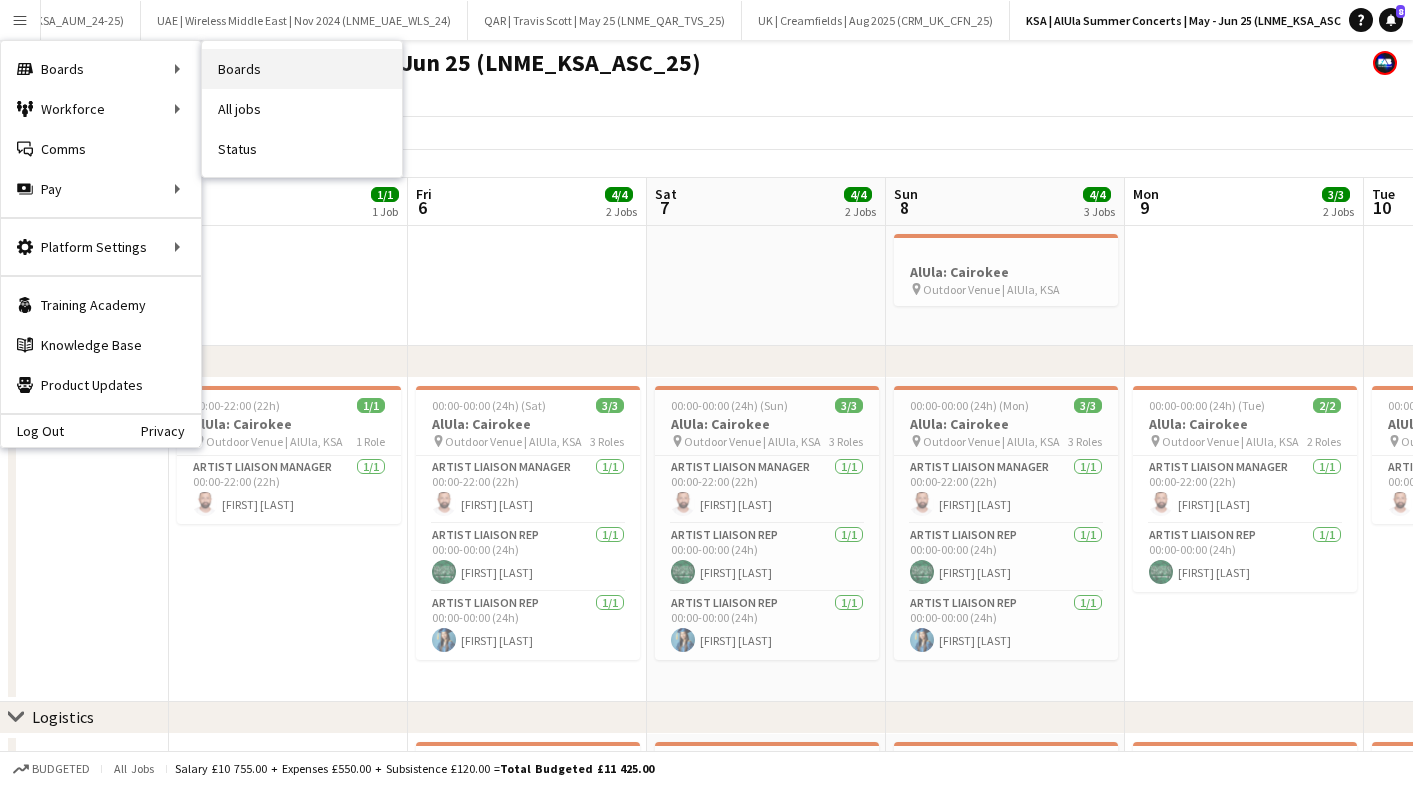 click on "Boards" at bounding box center (302, 69) 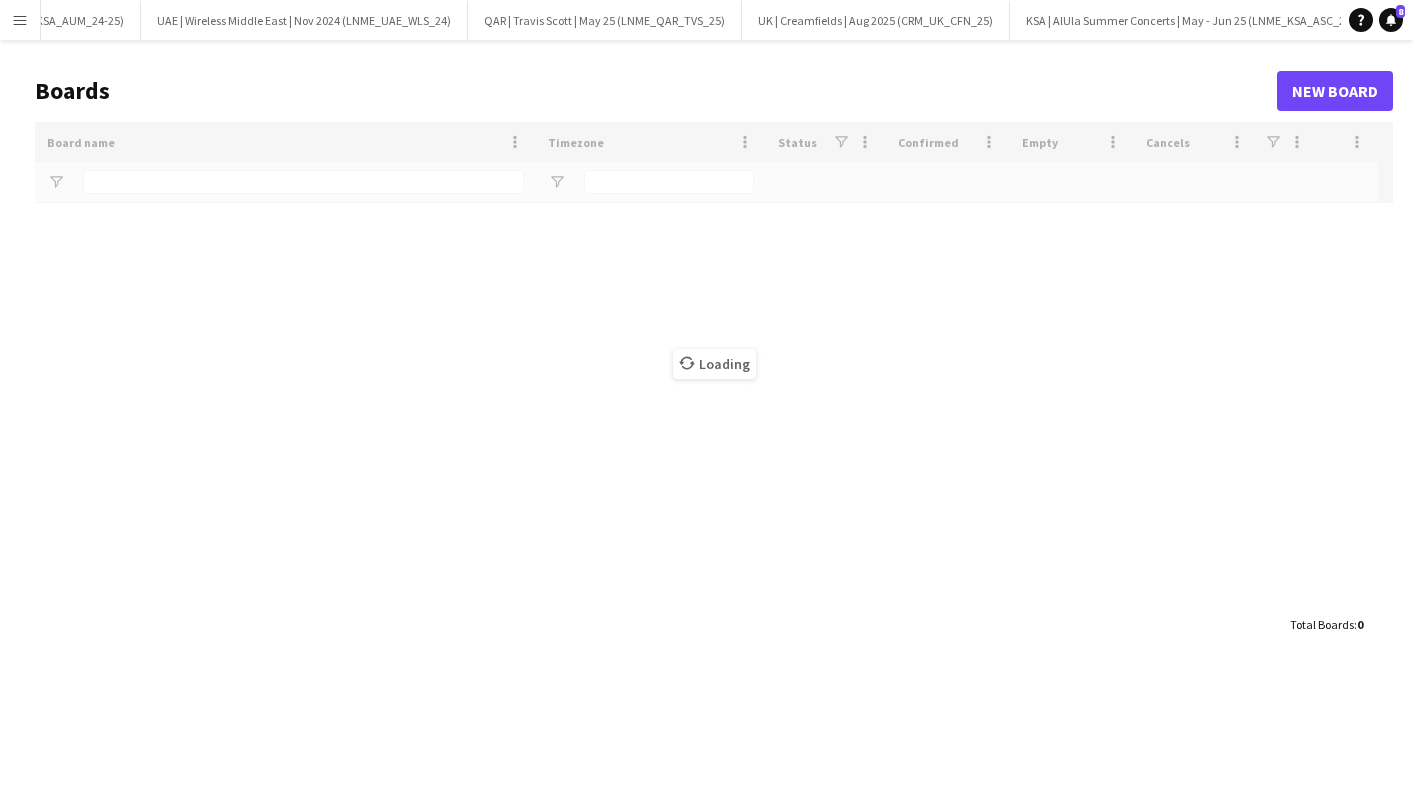 type on "**" 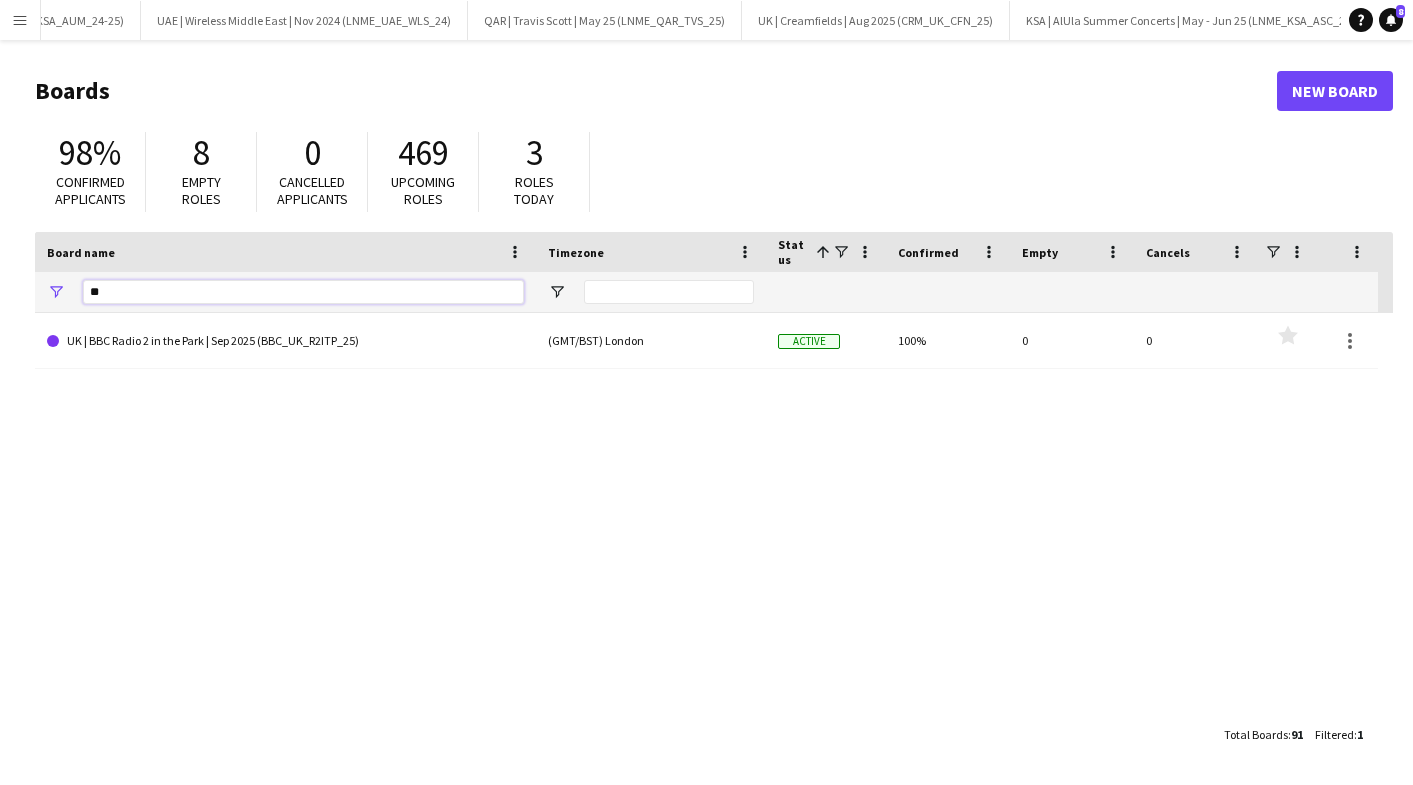 click on "**" at bounding box center [303, 292] 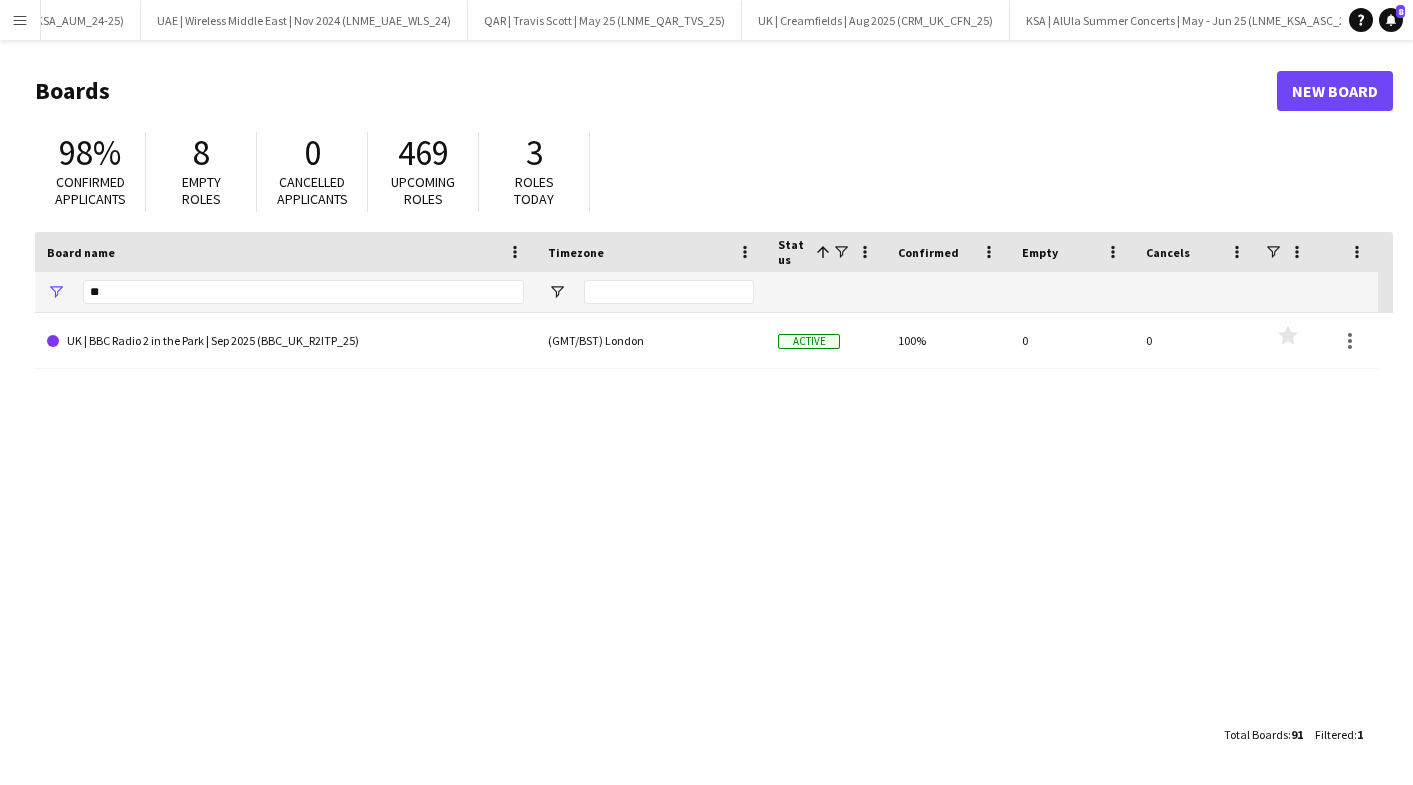 click on "Menu" at bounding box center (20, 20) 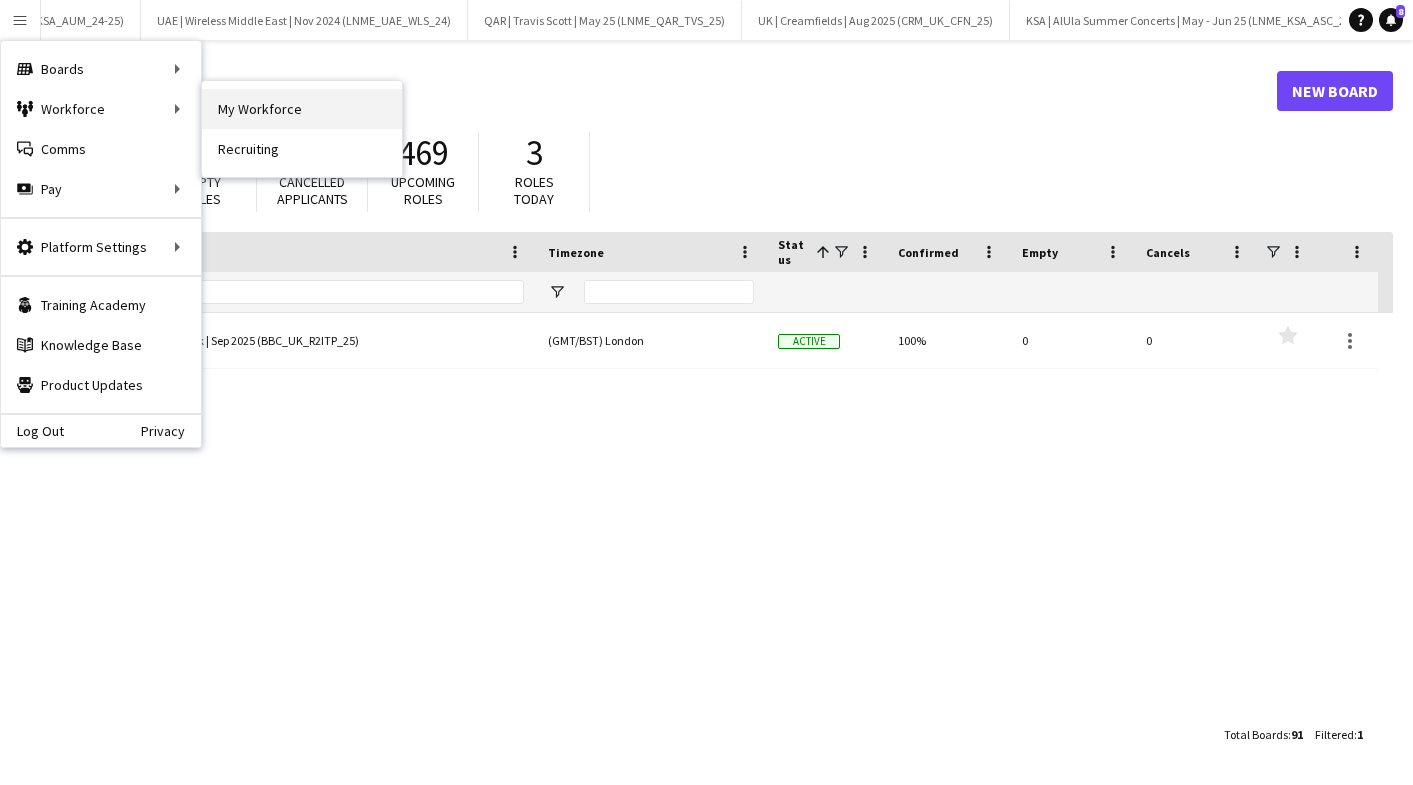 click on "My Workforce" at bounding box center [302, 109] 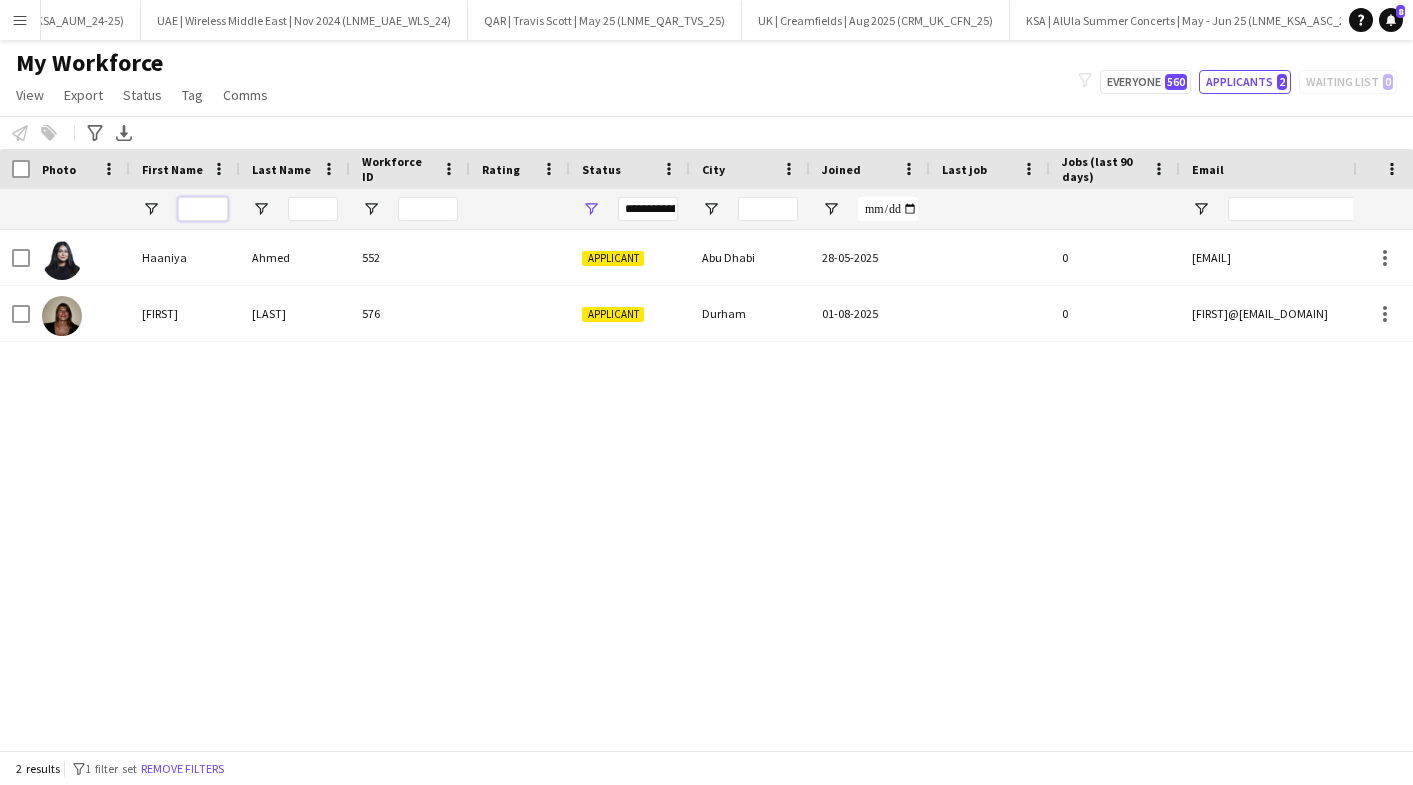 click at bounding box center [203, 209] 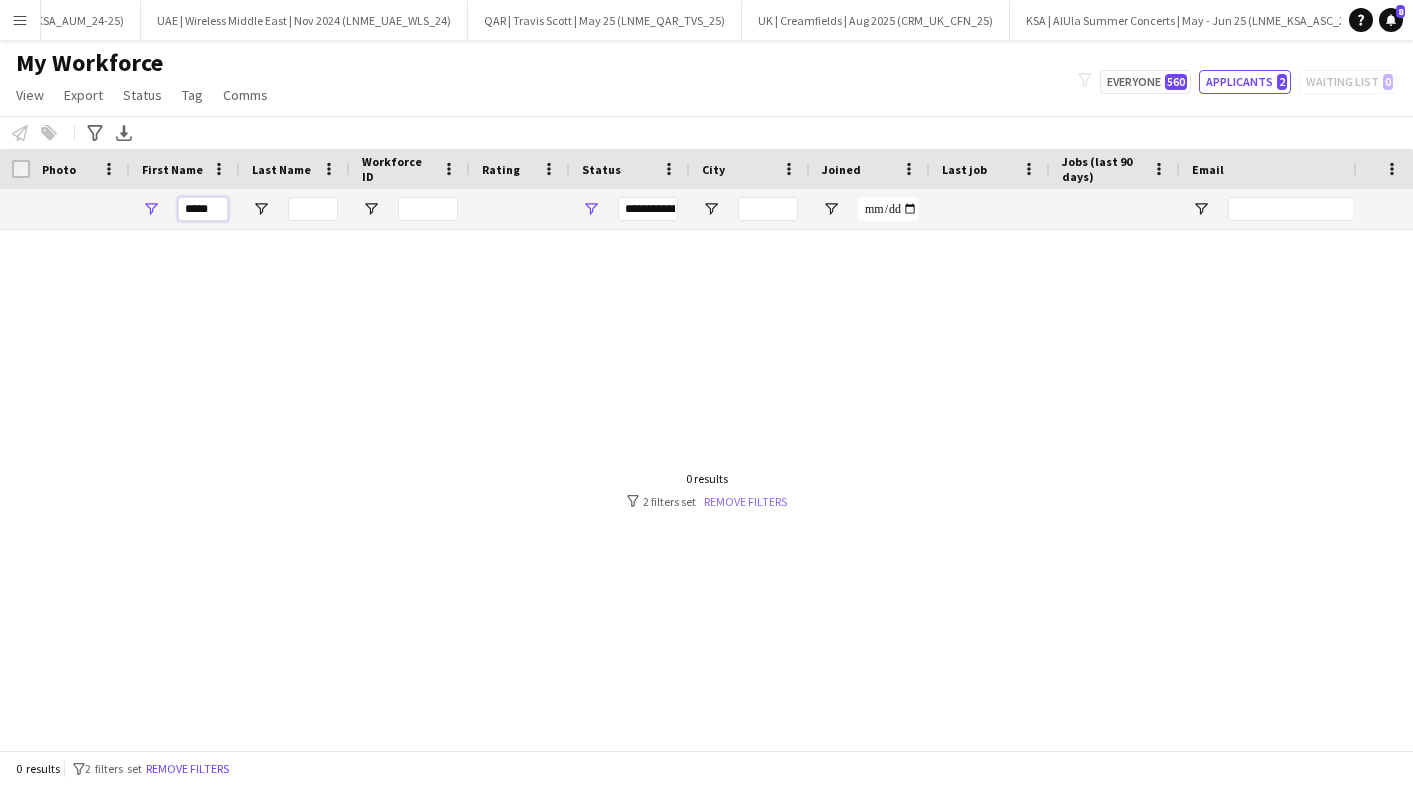 type on "*****" 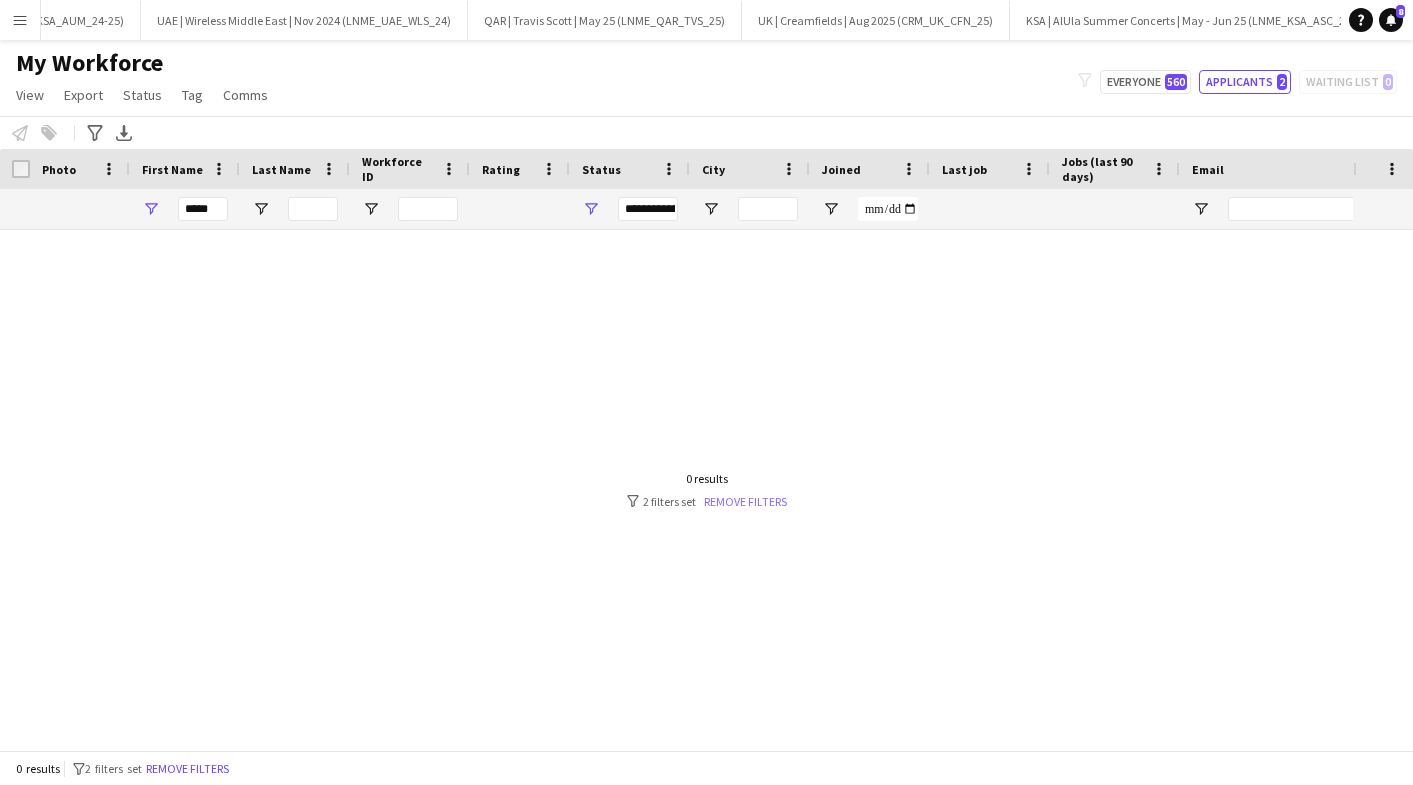 click on "Remove filters" at bounding box center (745, 501) 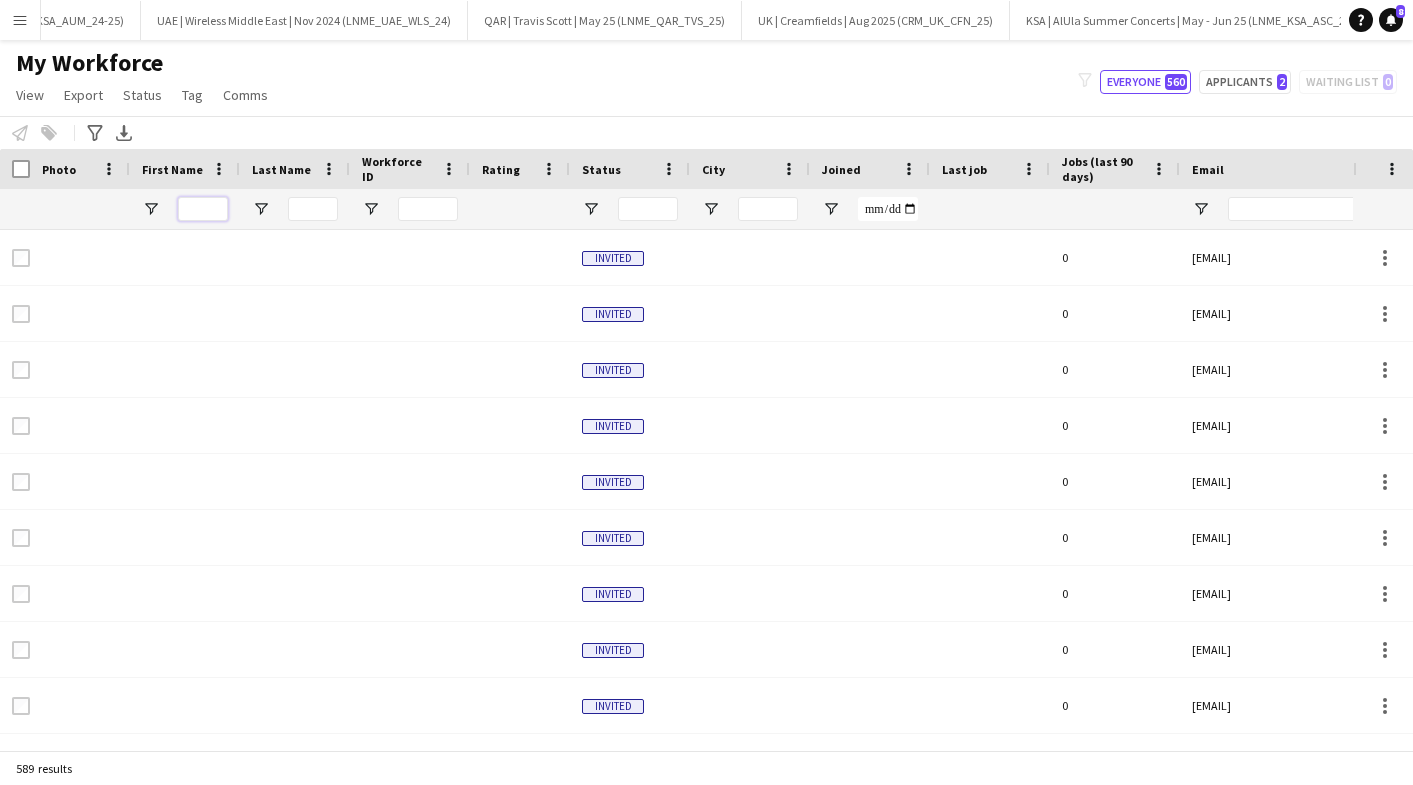 click at bounding box center (203, 209) 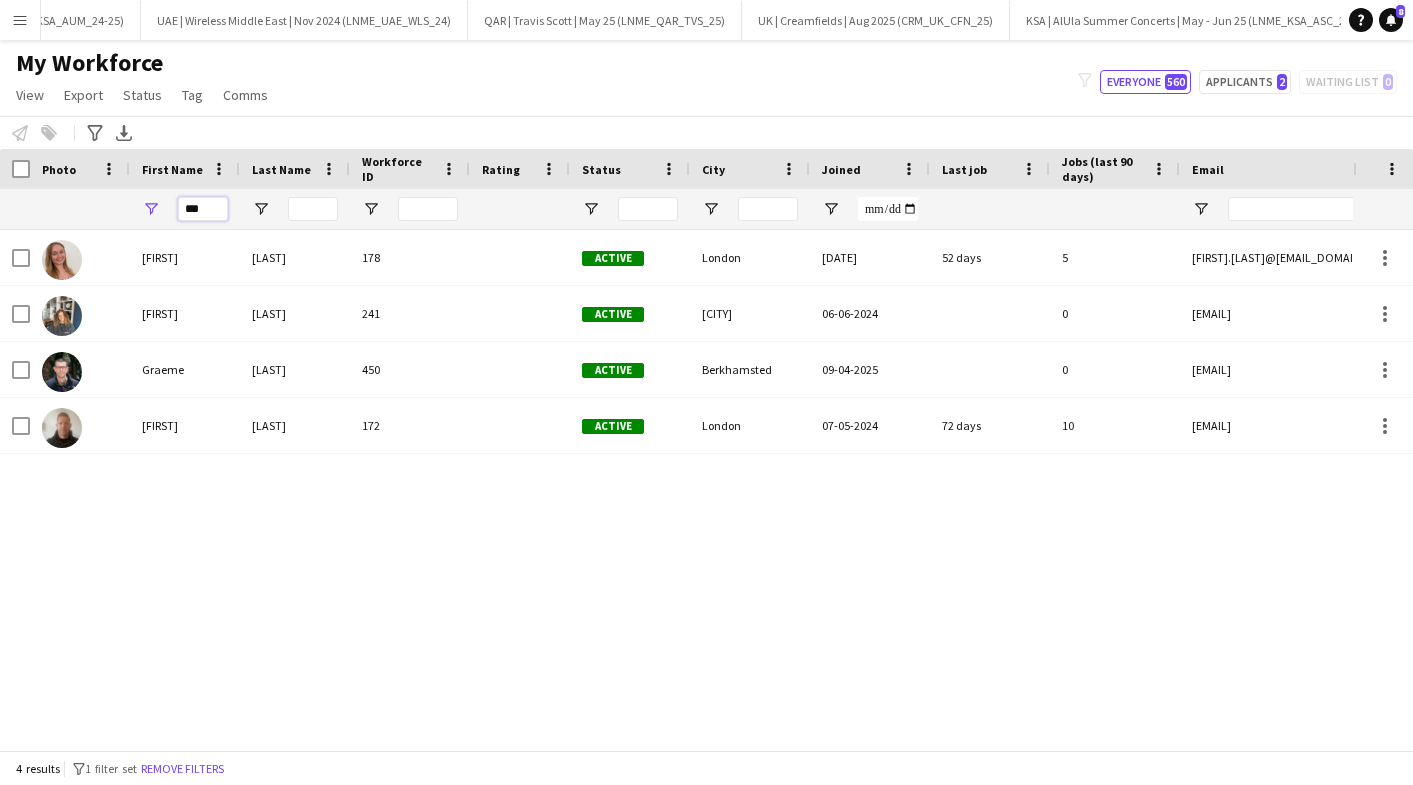 type on "***" 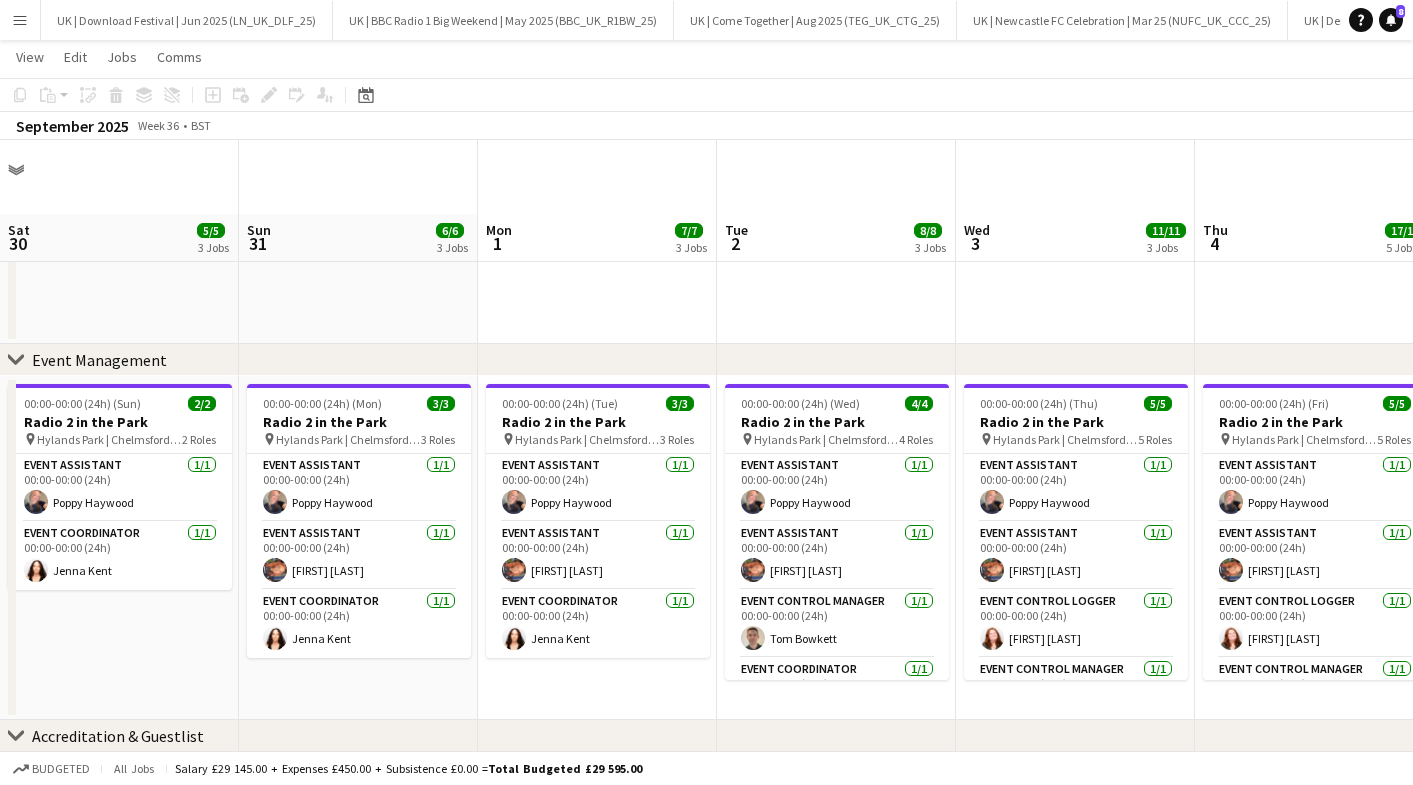 scroll, scrollTop: 74, scrollLeft: 0, axis: vertical 